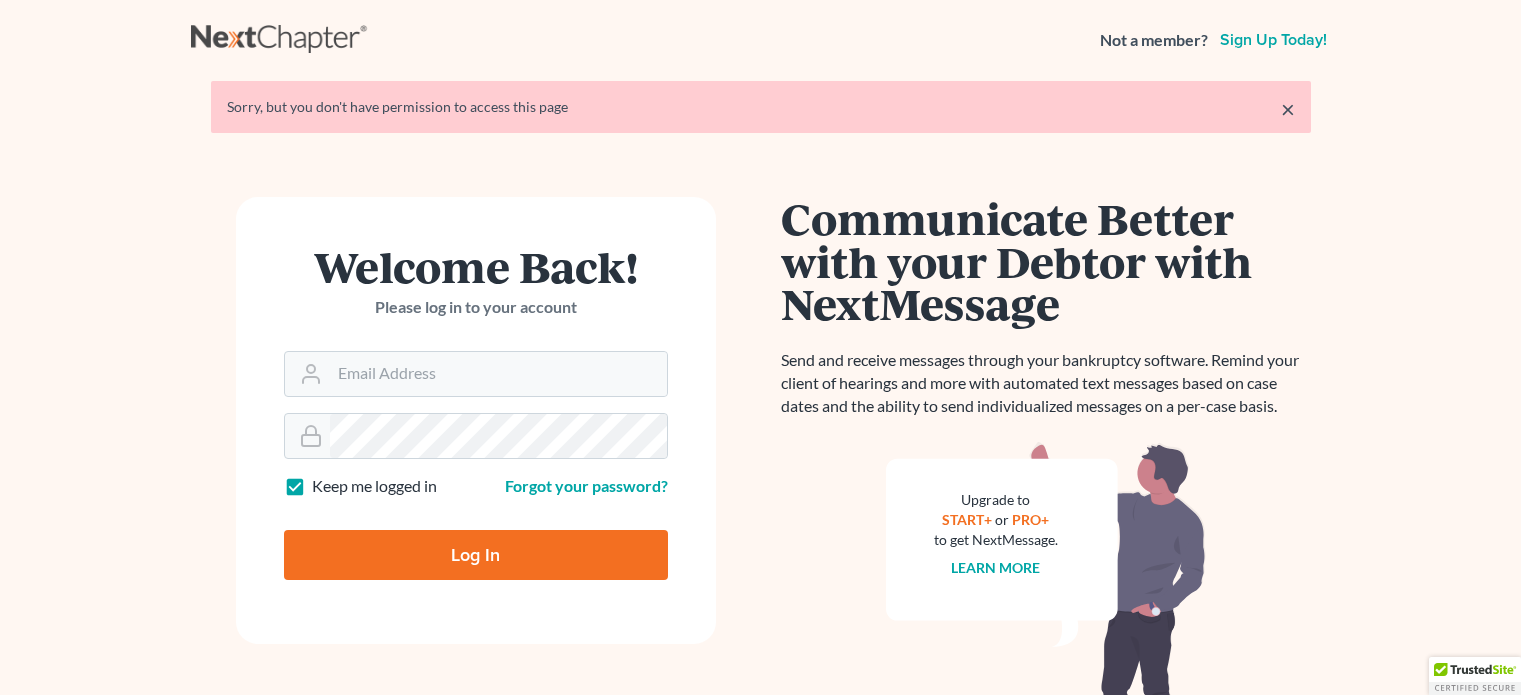 scroll, scrollTop: 0, scrollLeft: 0, axis: both 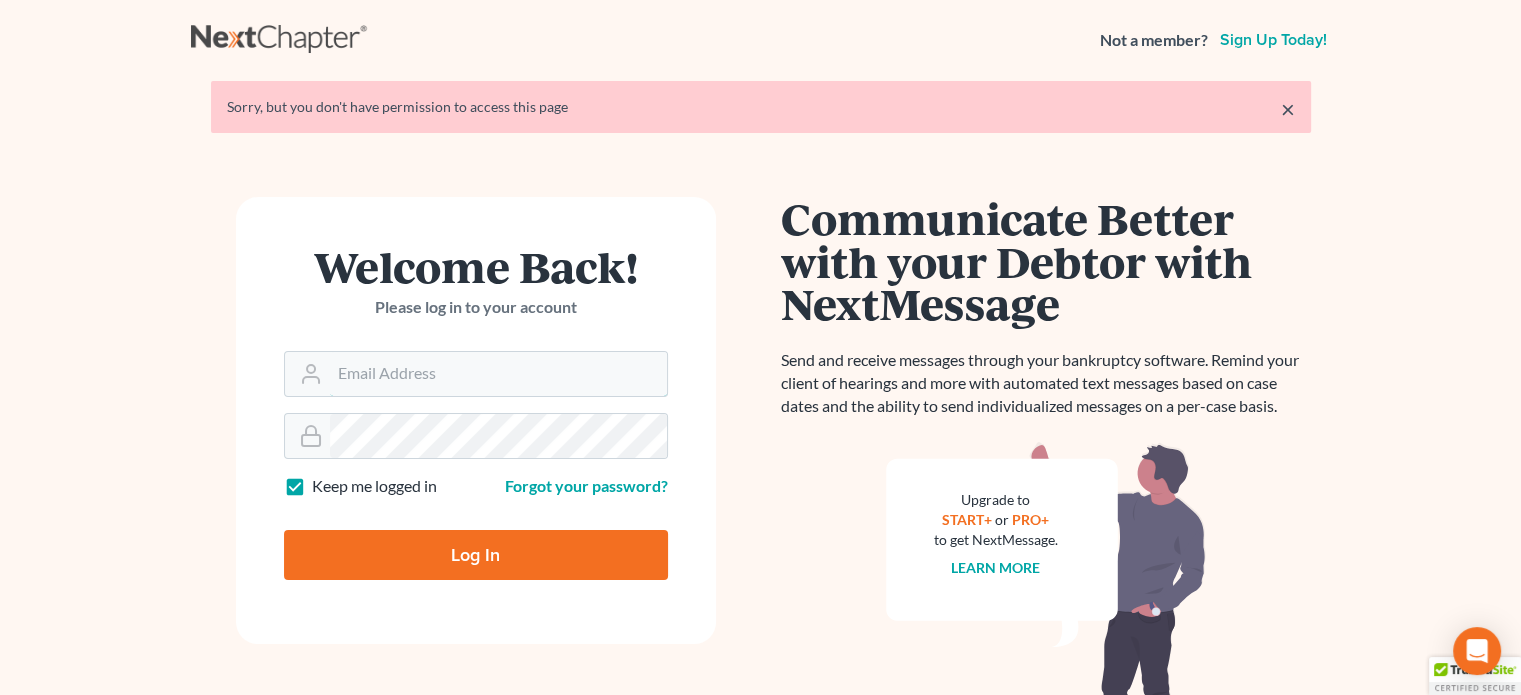 type on "steven@hollandlaw970.com" 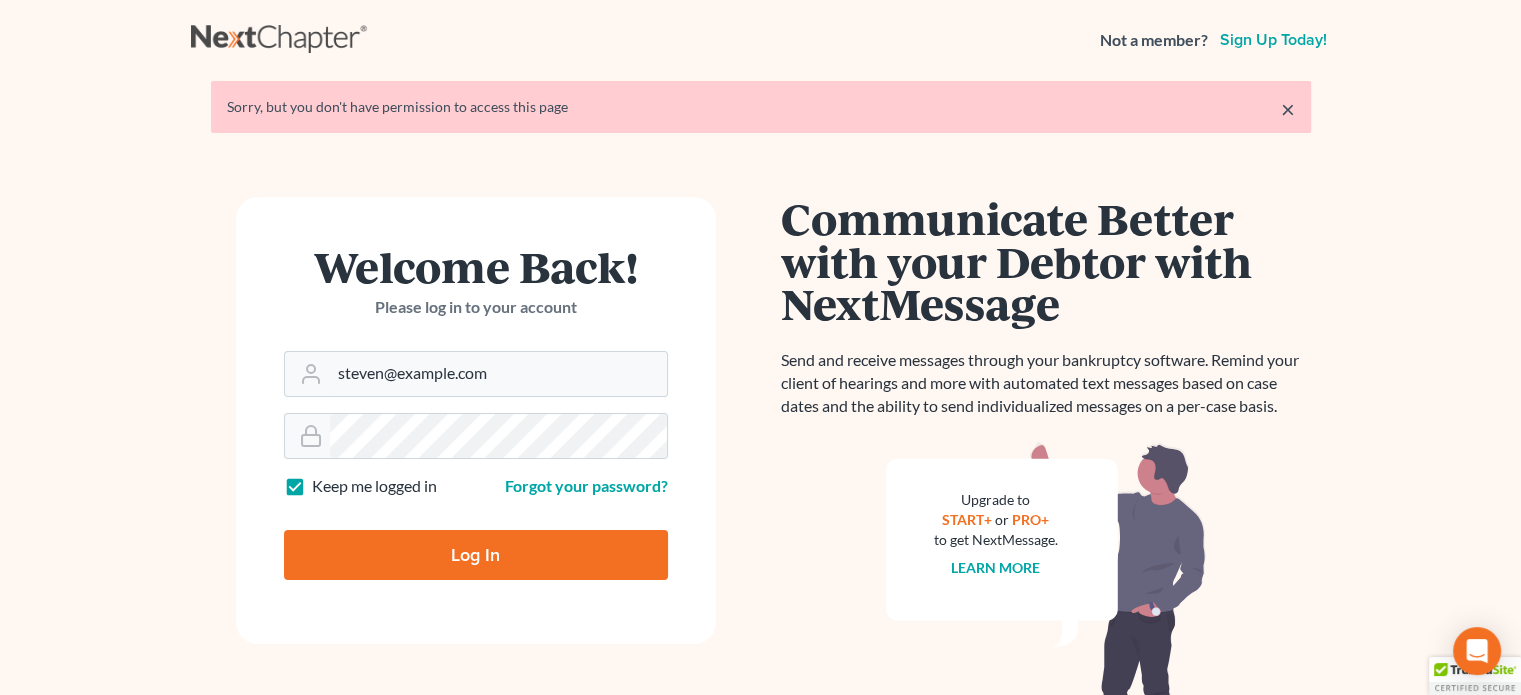 click on "Log In" at bounding box center (476, 555) 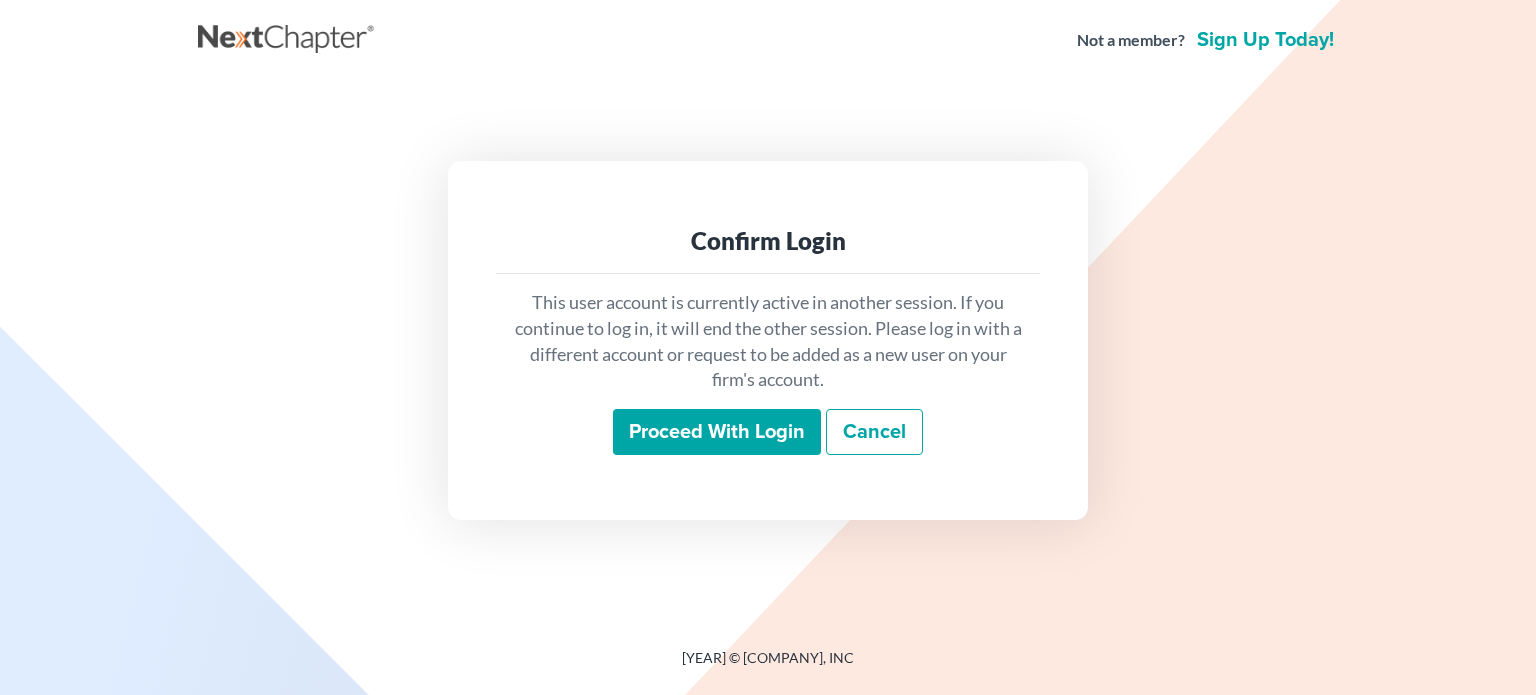 scroll, scrollTop: 0, scrollLeft: 0, axis: both 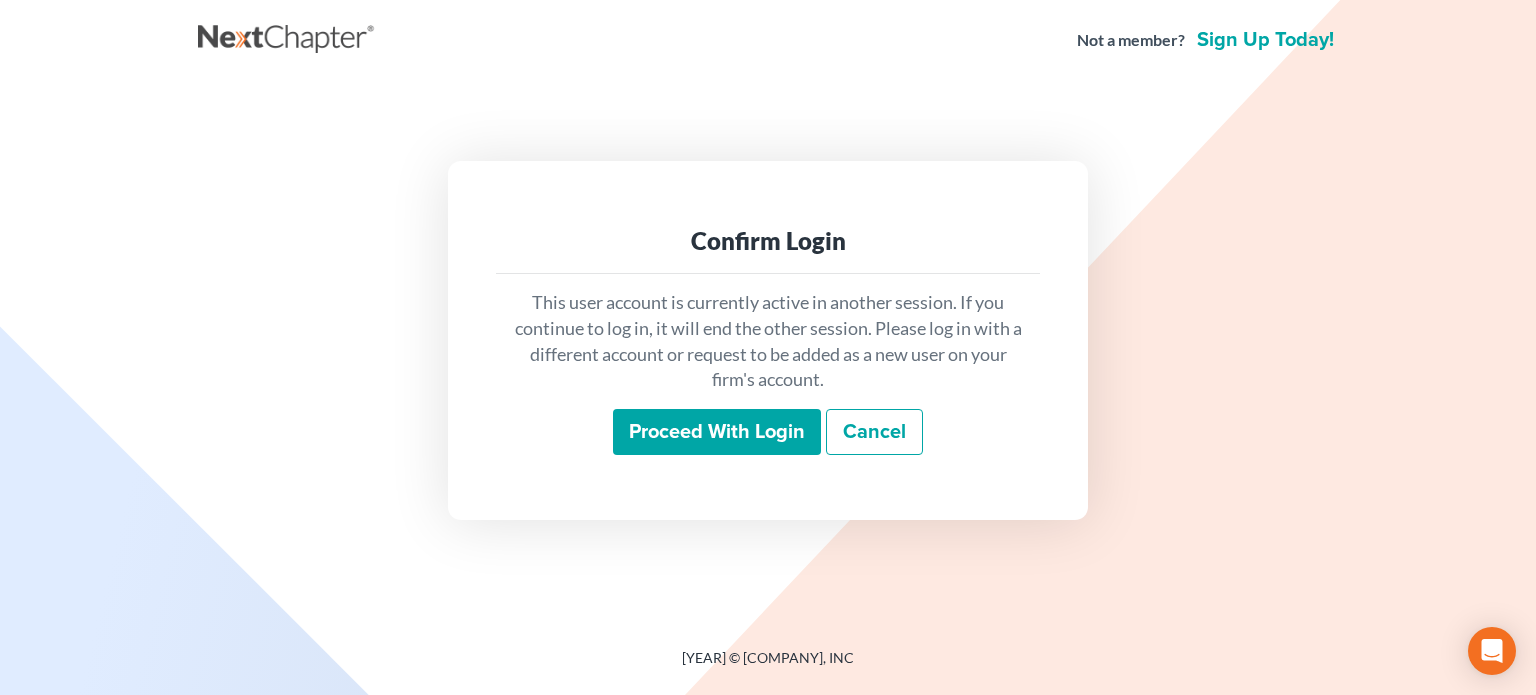click on "Proceed with login" at bounding box center (717, 432) 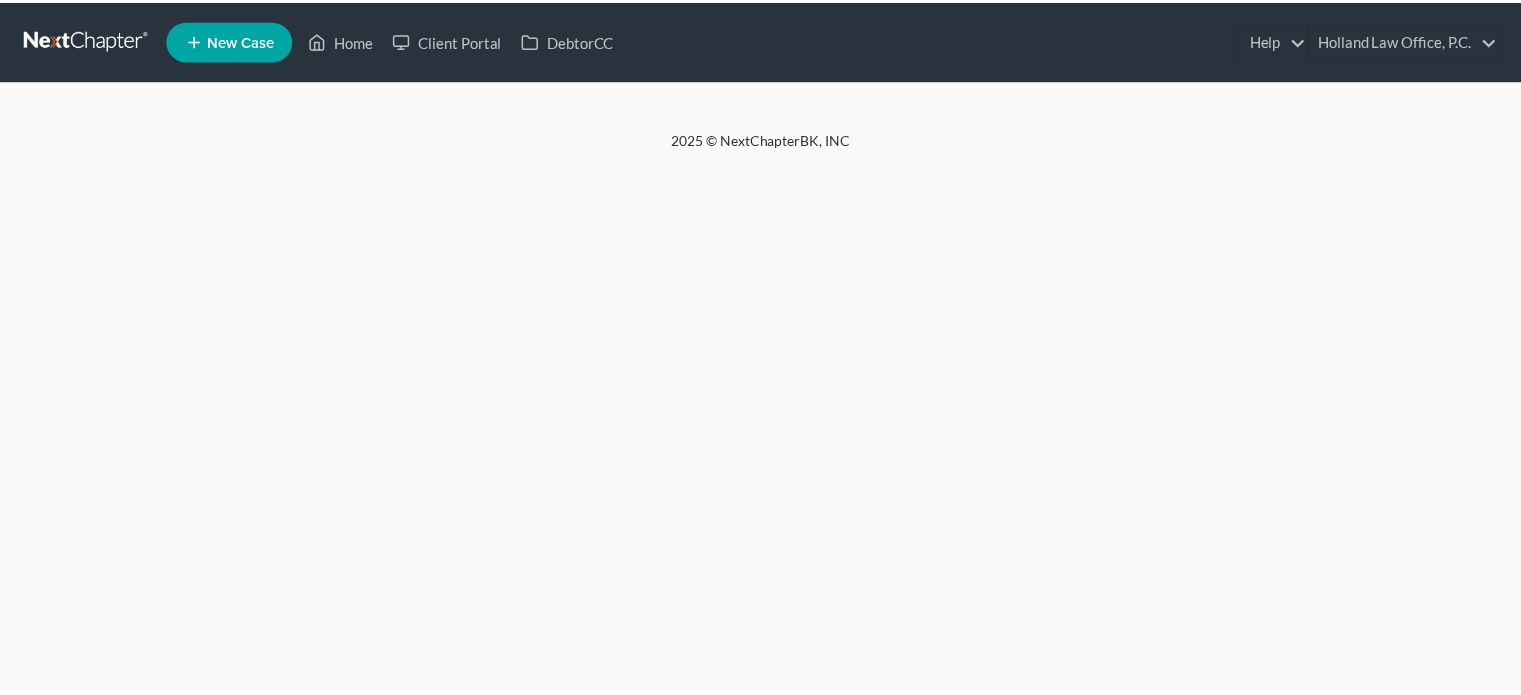 scroll, scrollTop: 0, scrollLeft: 0, axis: both 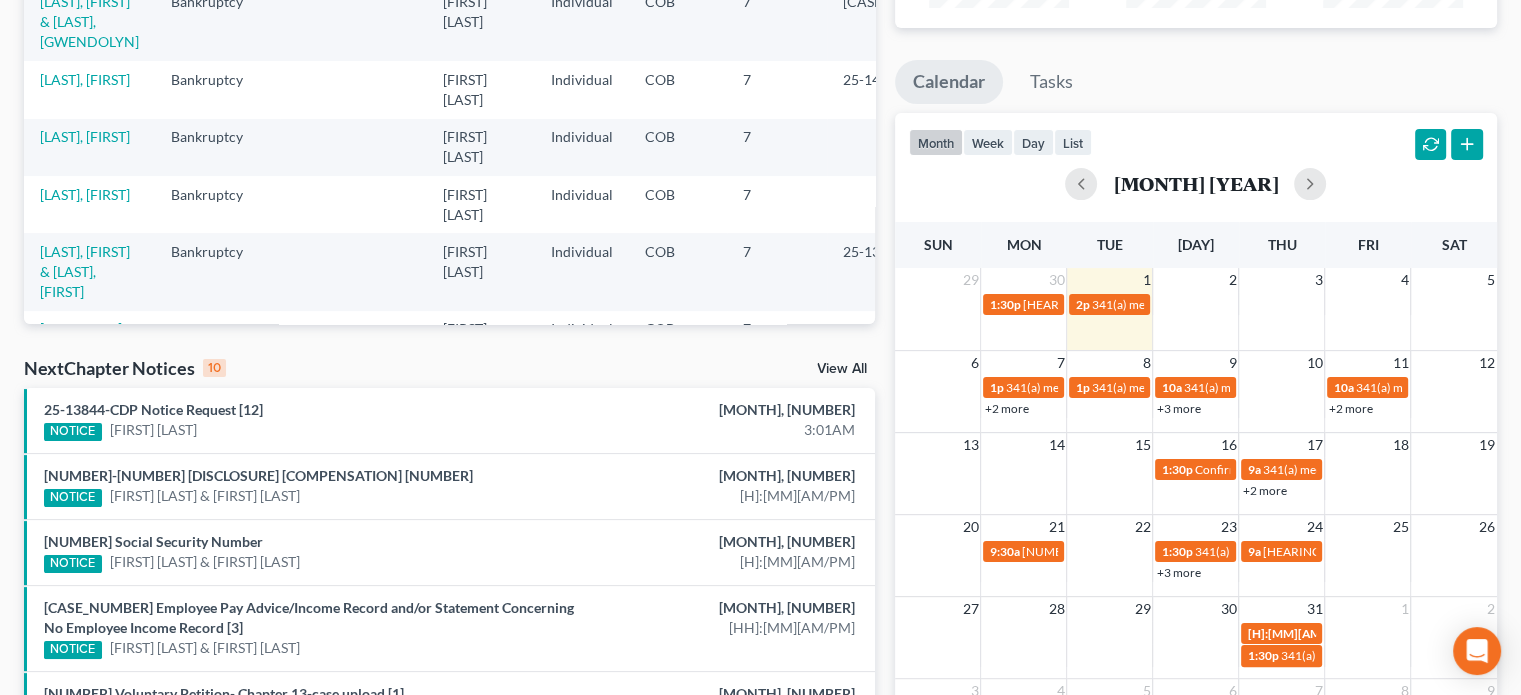 click on "+2 more" at bounding box center (1006, 408) 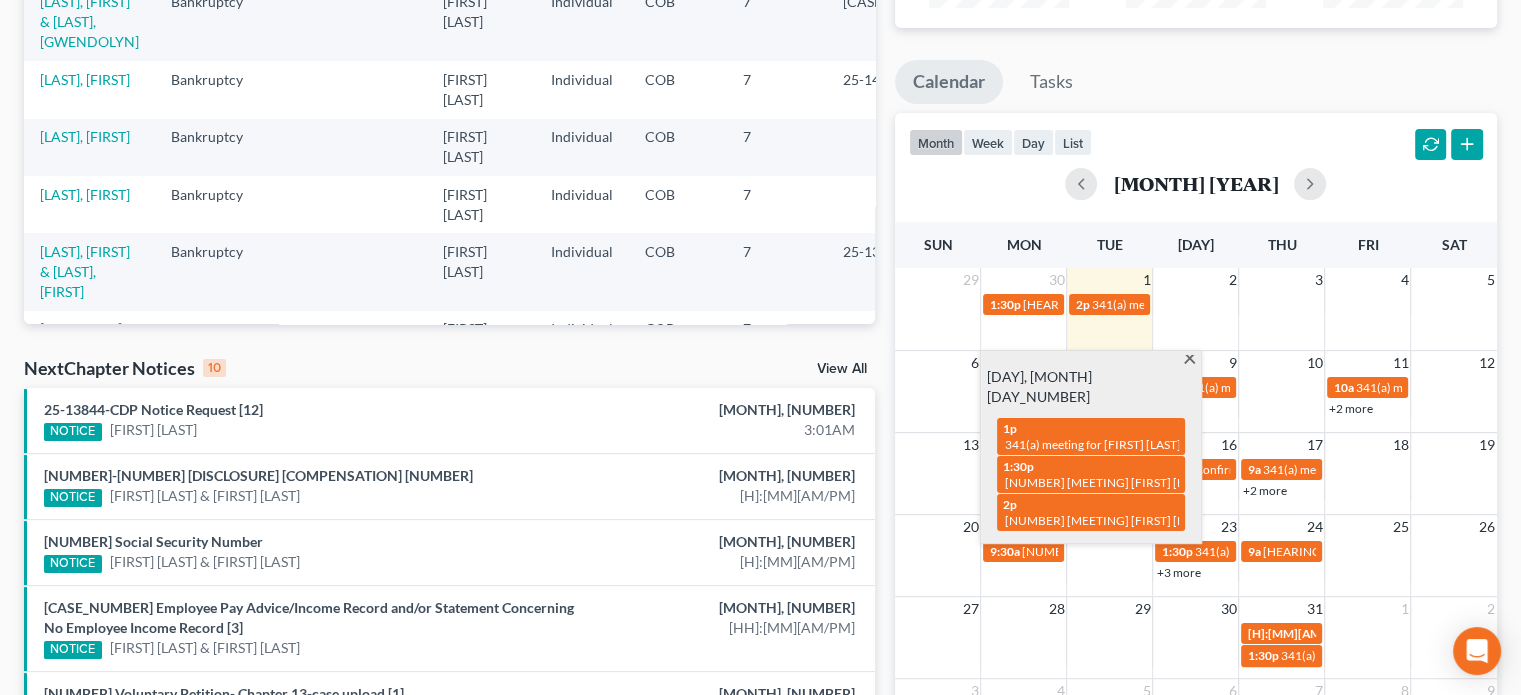 click at bounding box center (1189, 361) 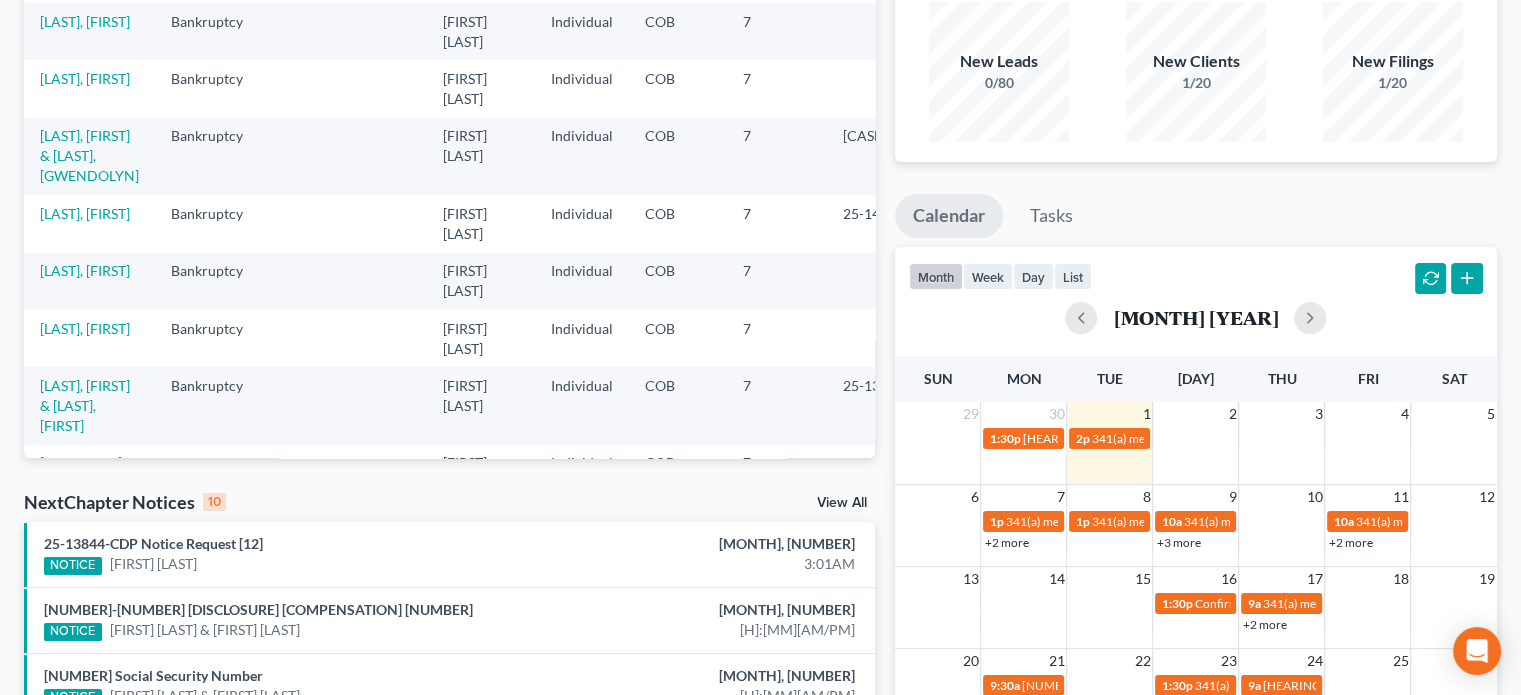 scroll, scrollTop: 56, scrollLeft: 0, axis: vertical 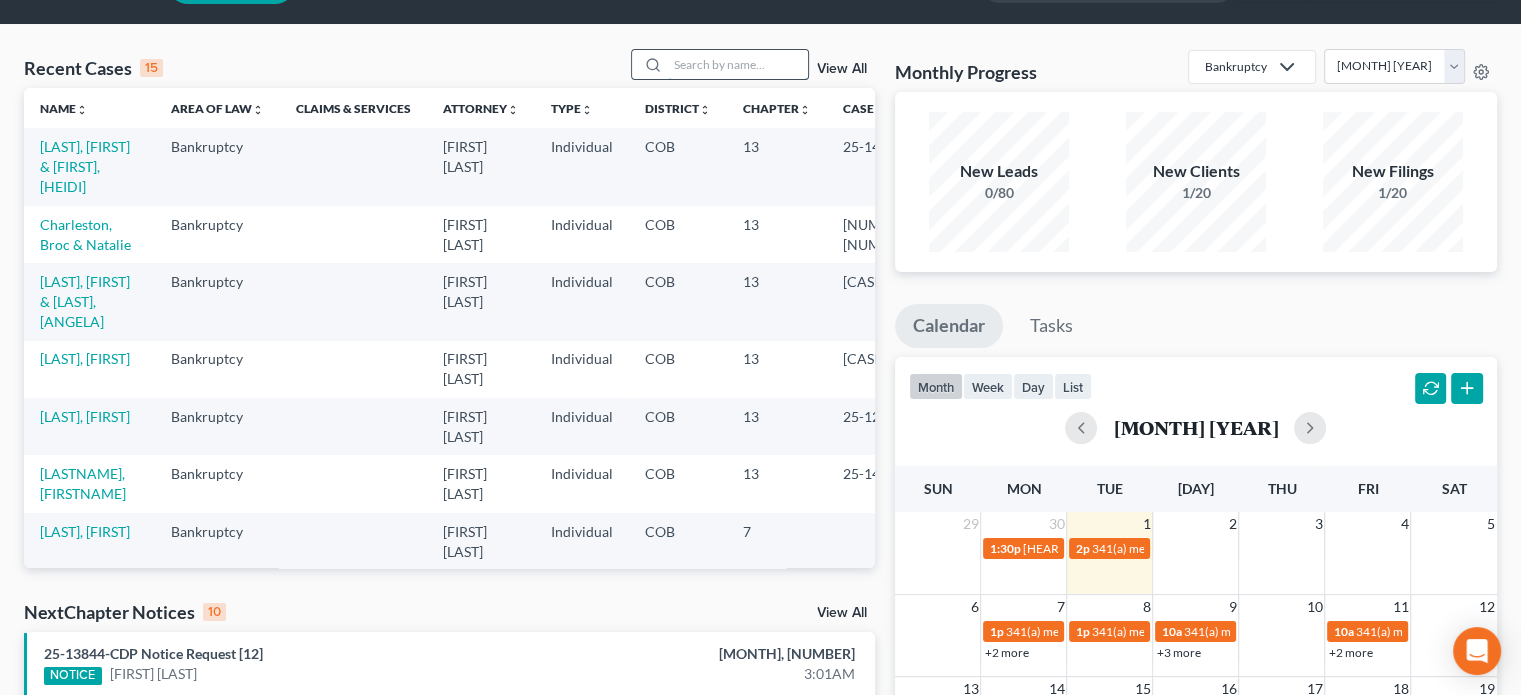 click at bounding box center [738, 64] 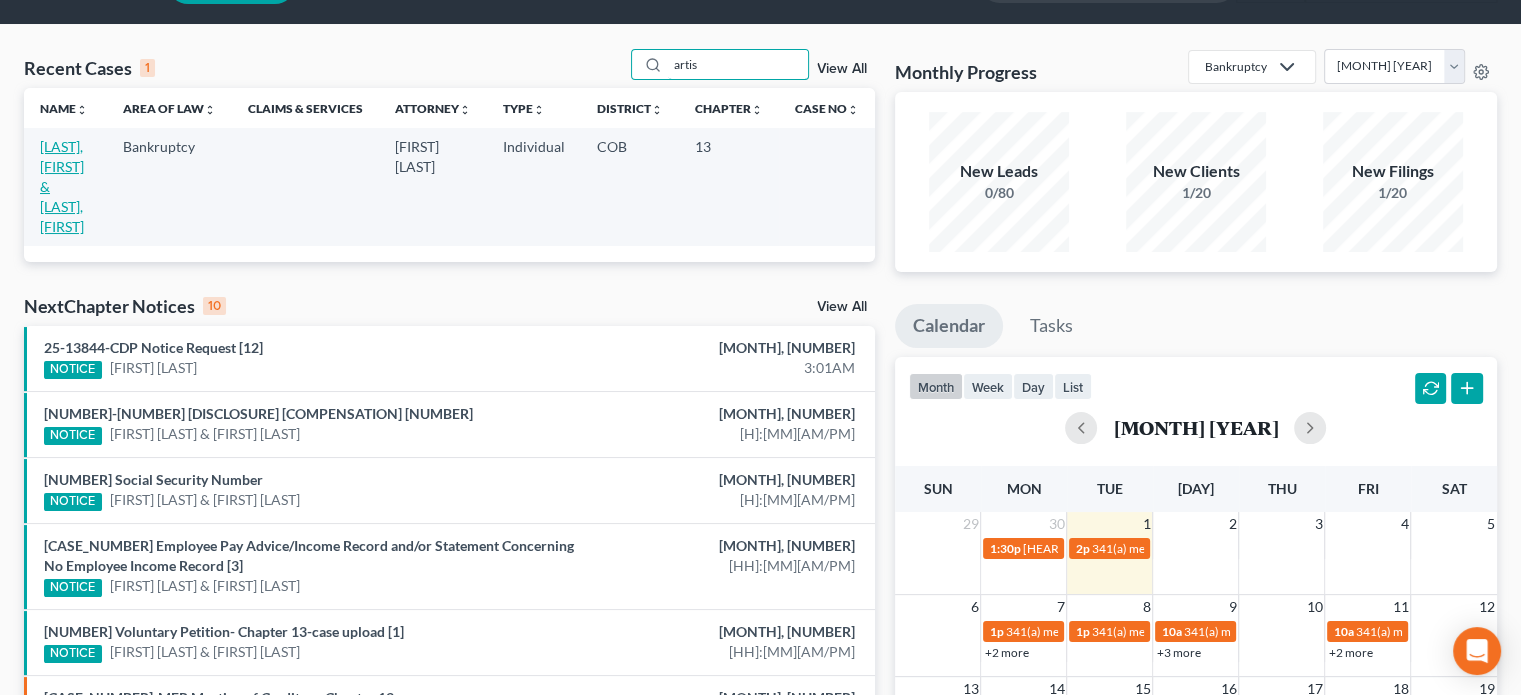 type on "artis" 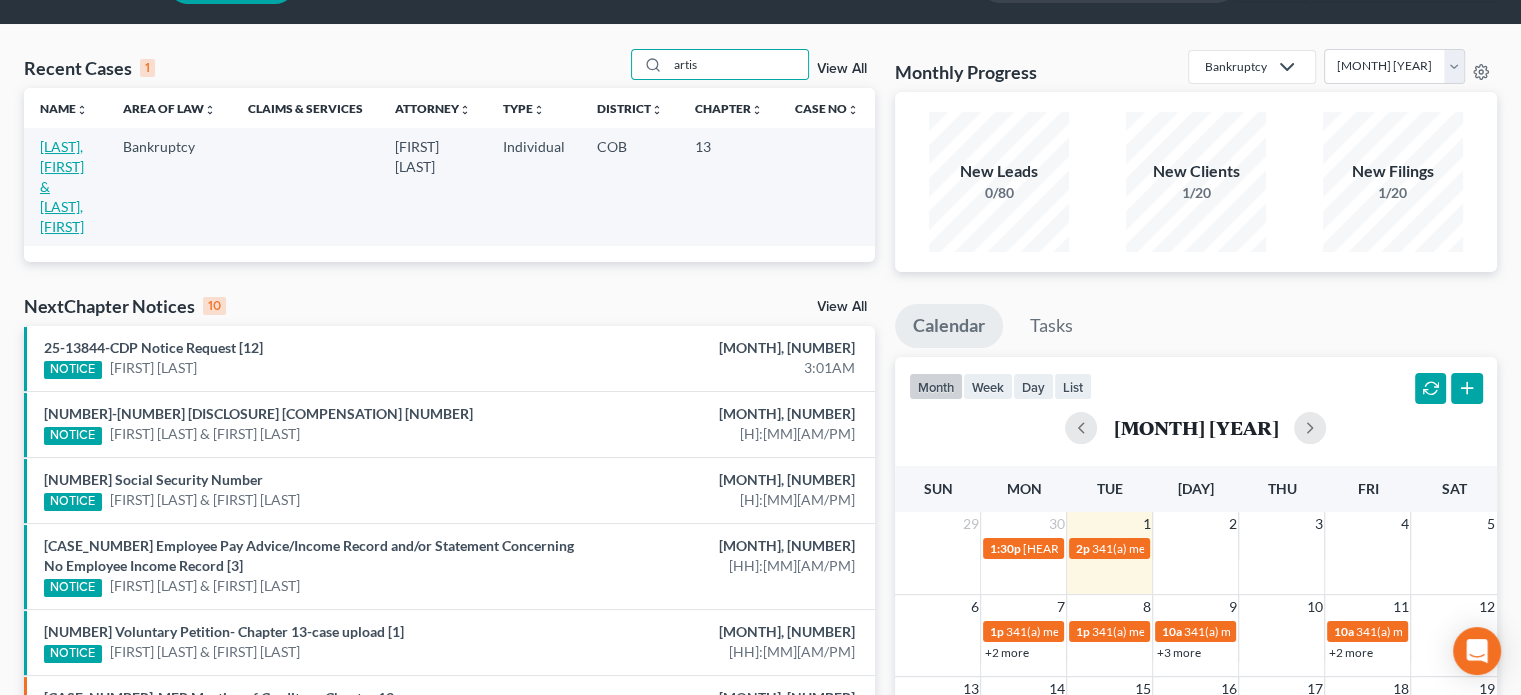 click on "[LAST], [FIRST] & [LAST], [FIRST]" at bounding box center (62, 186) 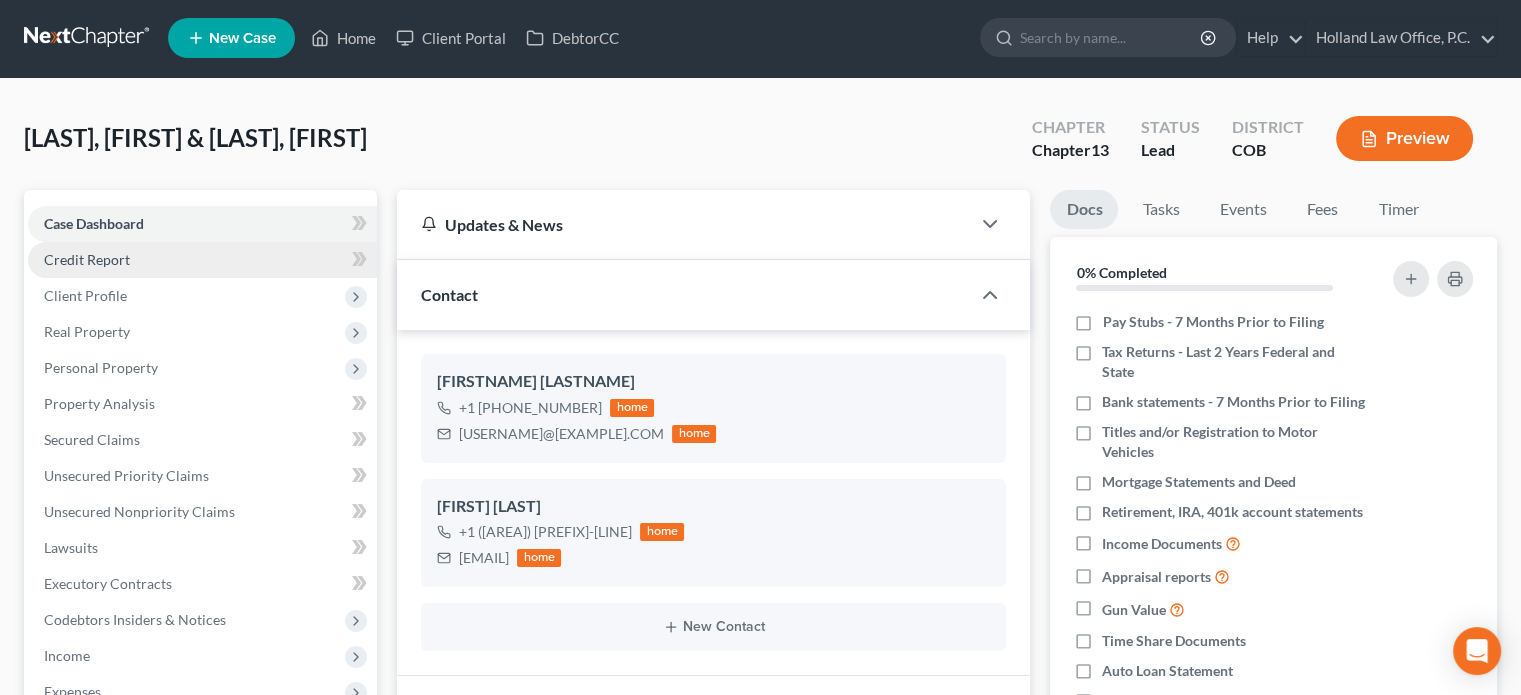 scroll, scrollTop: 0, scrollLeft: 0, axis: both 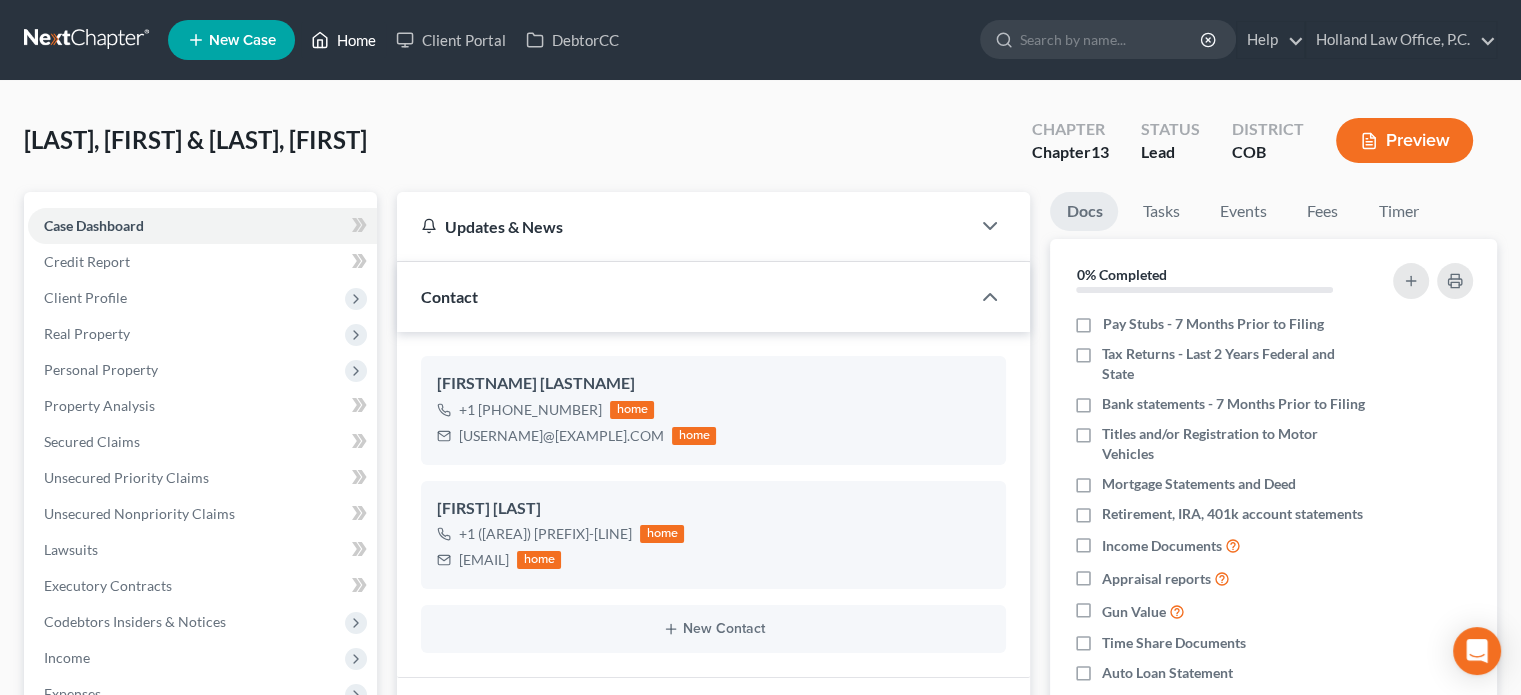click on "Home" at bounding box center [343, 40] 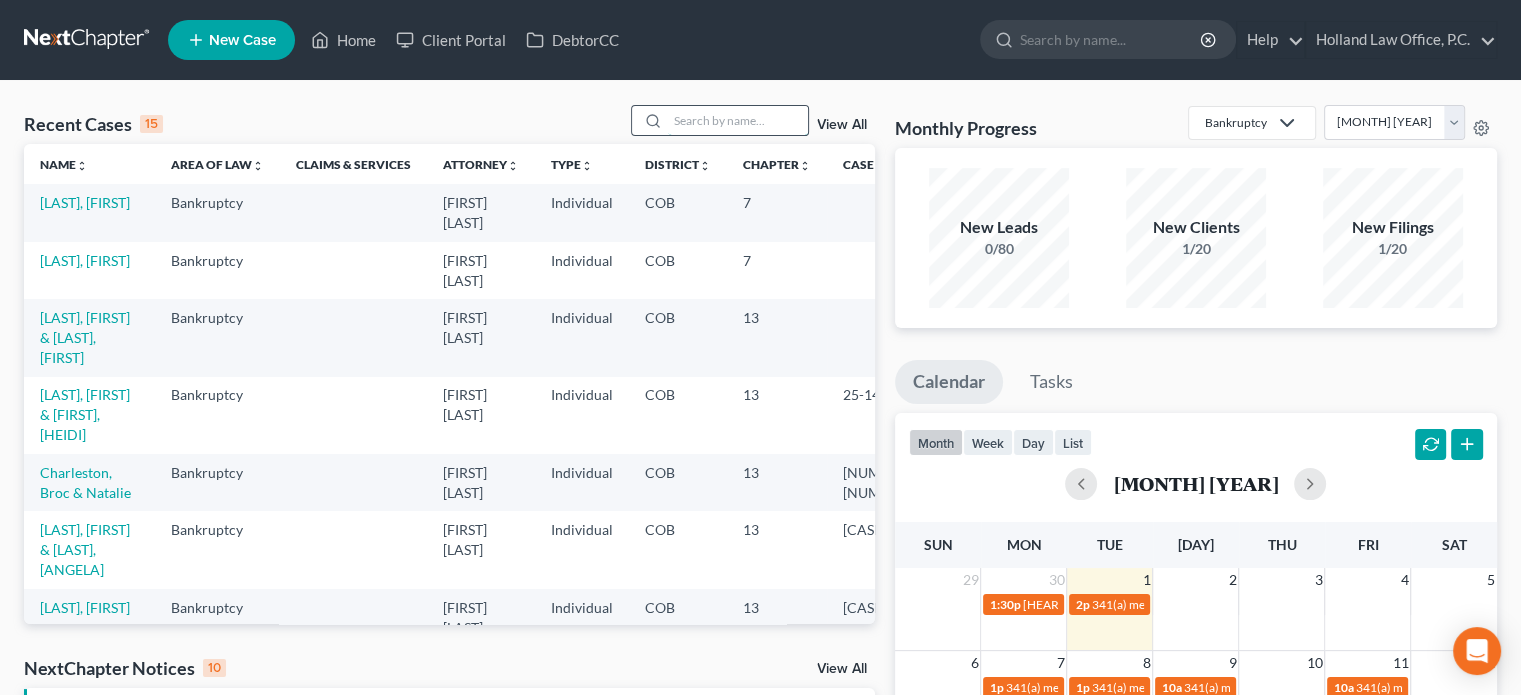 click at bounding box center (738, 120) 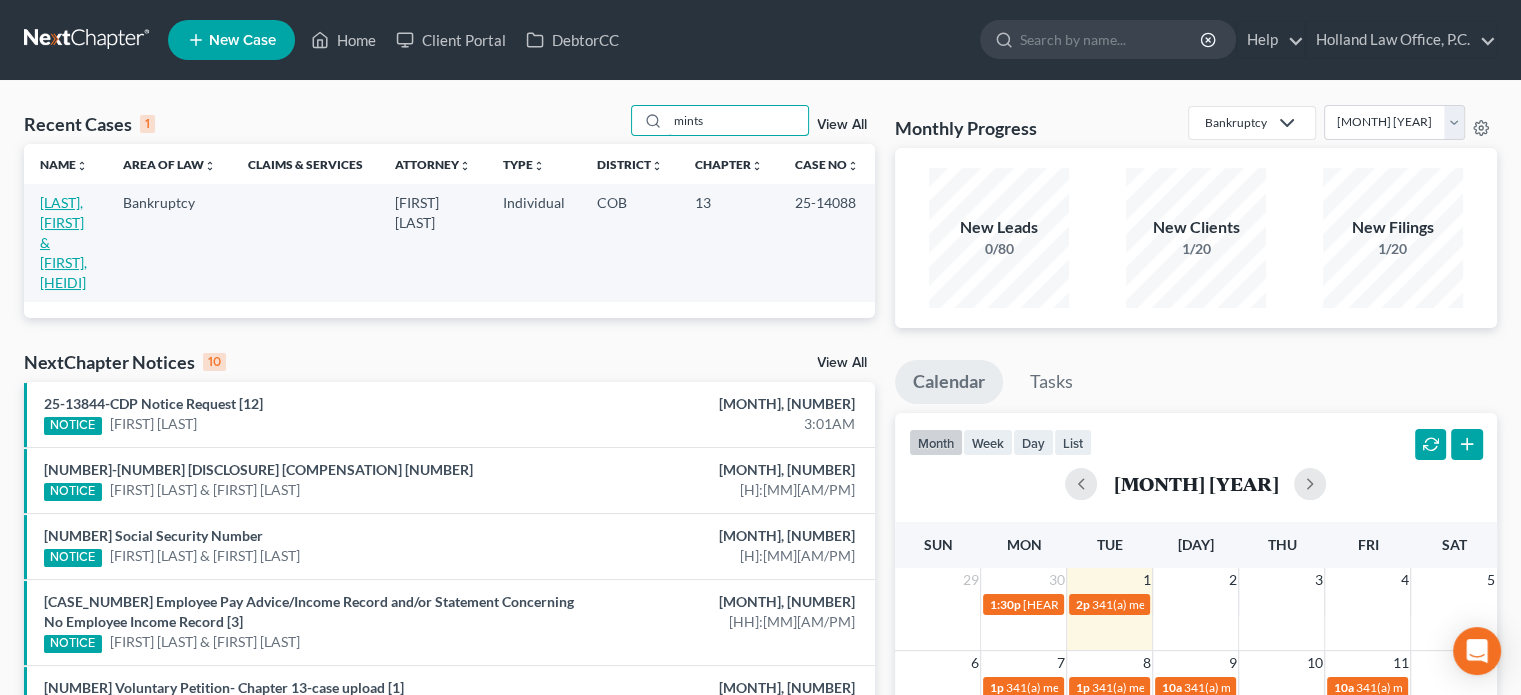 type on "mints" 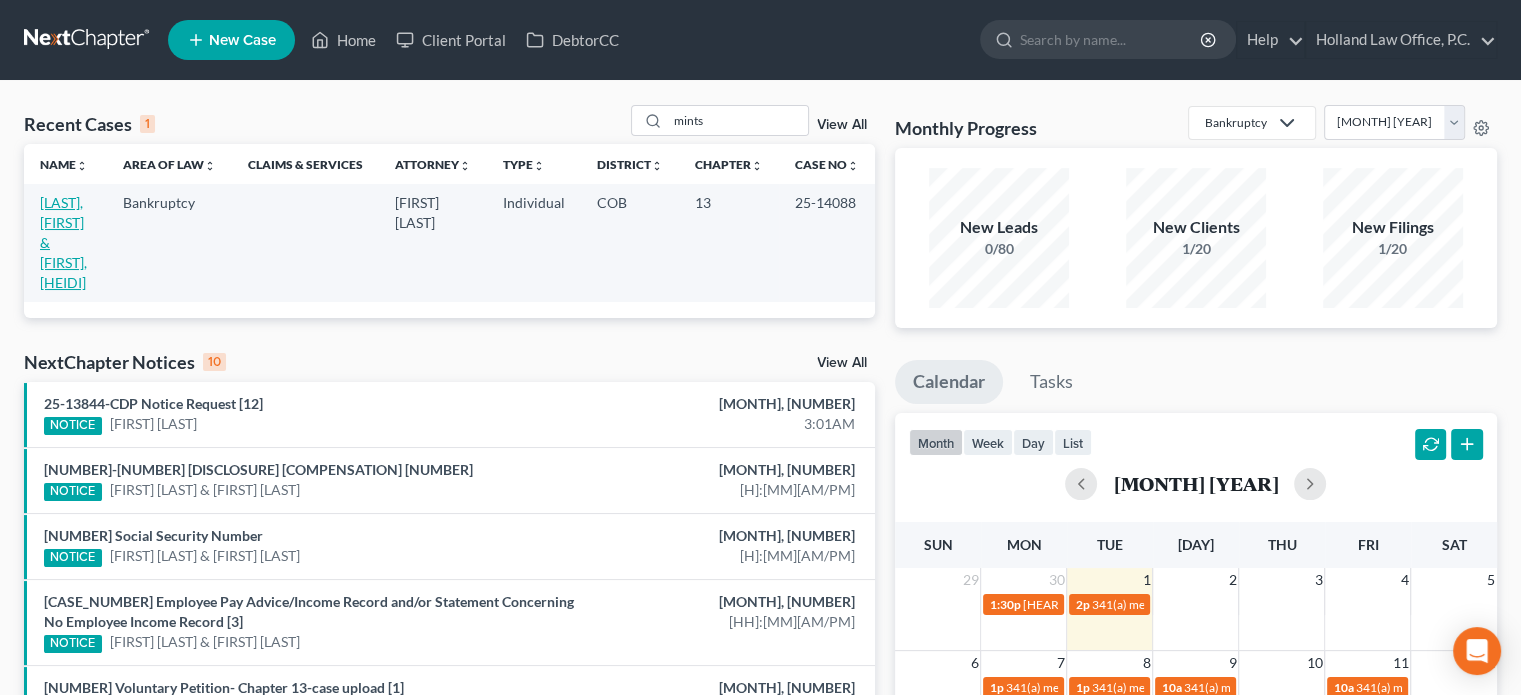 click on "[LAST], [FIRST] & [FIRST], [HEIDI]" at bounding box center (63, 242) 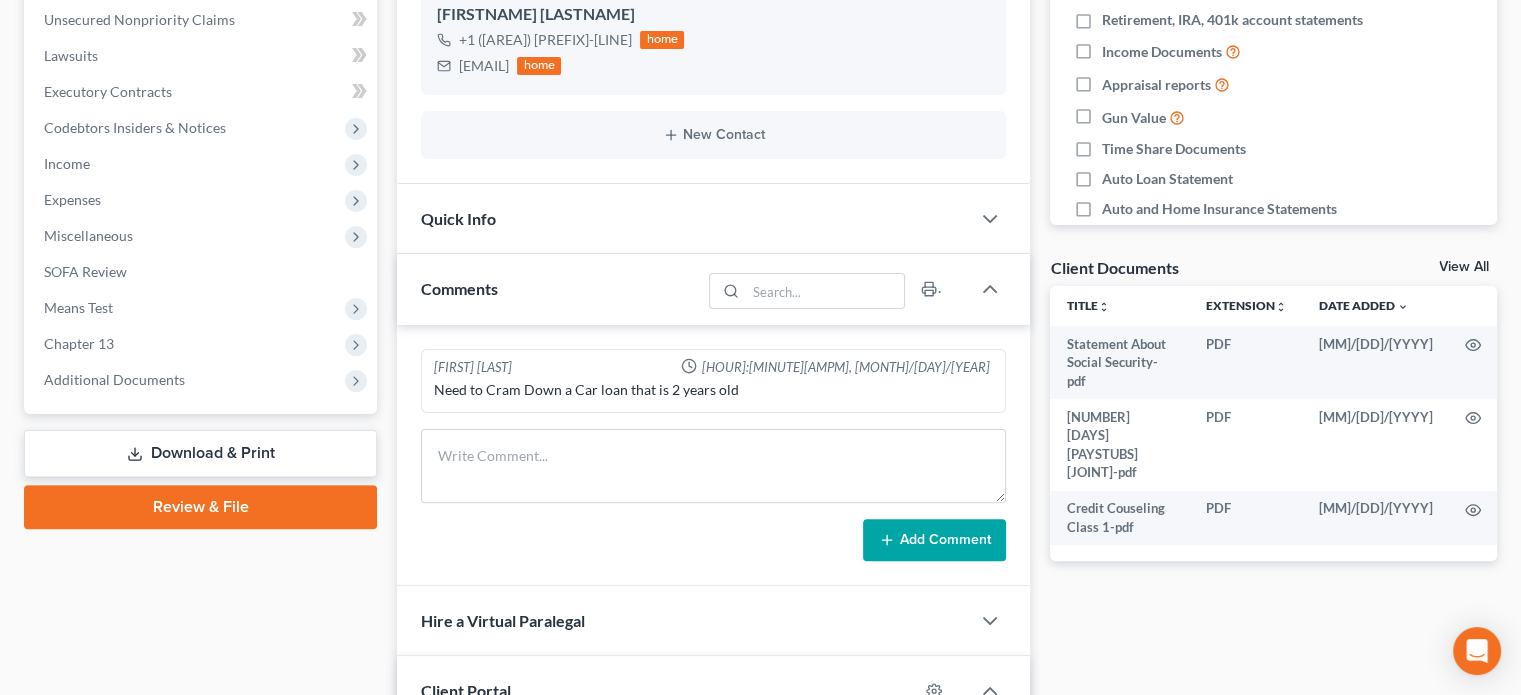 scroll, scrollTop: 500, scrollLeft: 0, axis: vertical 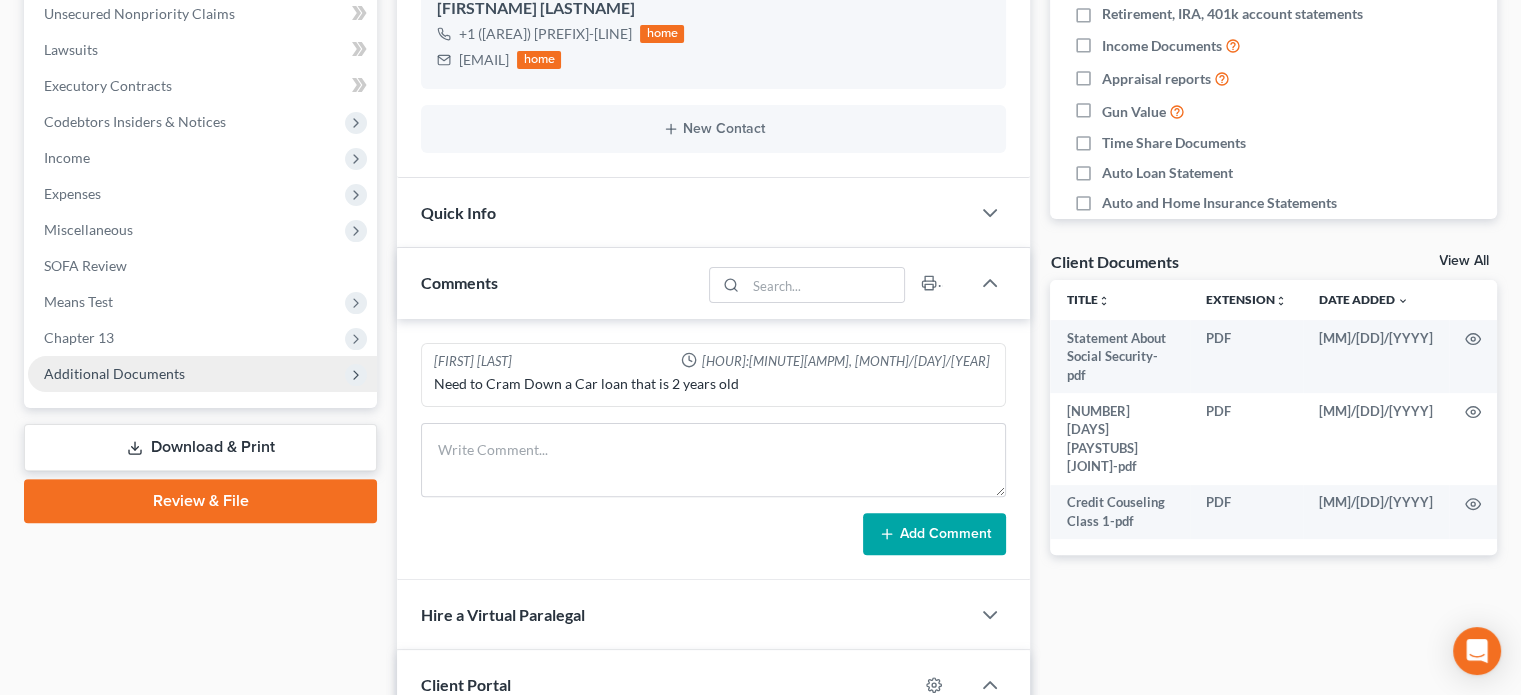 click on "Additional Documents" at bounding box center (0, 0) 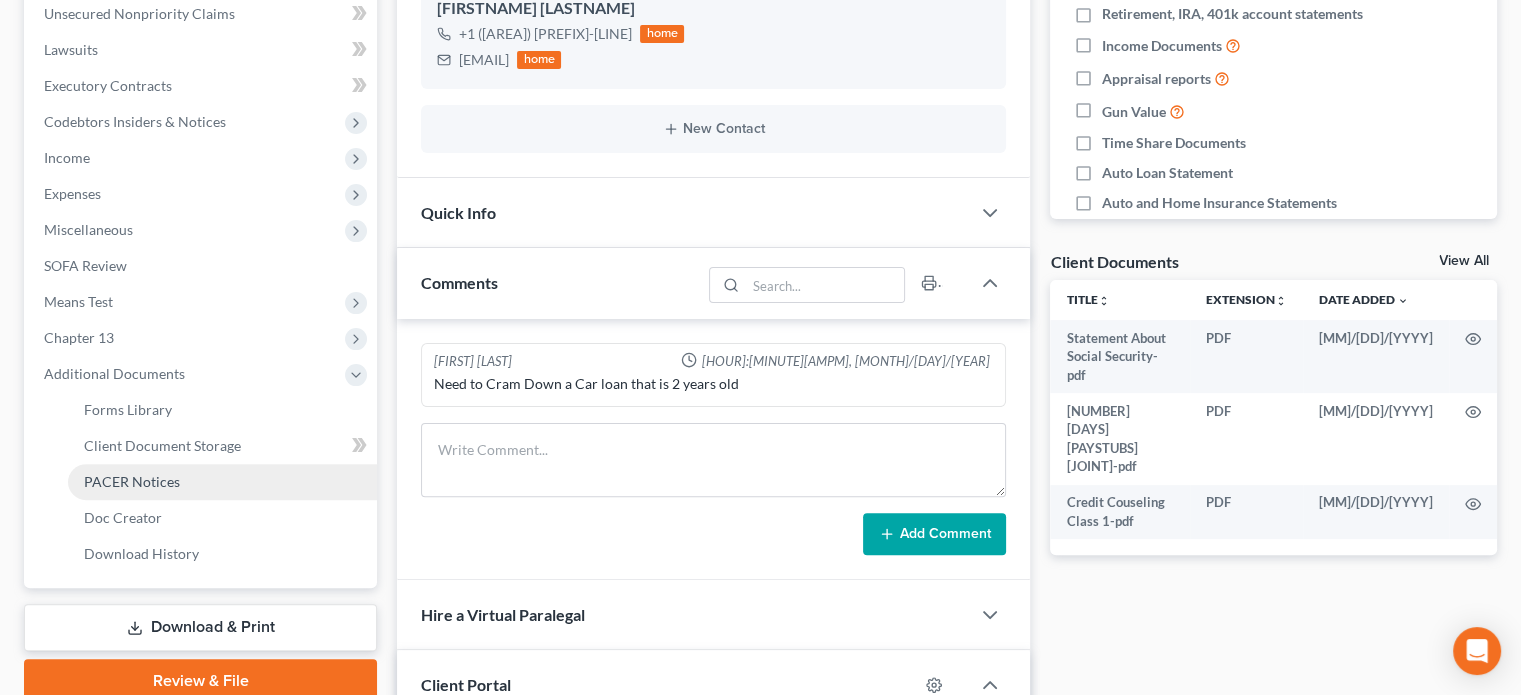 click on "PACER Notices" at bounding box center [132, 481] 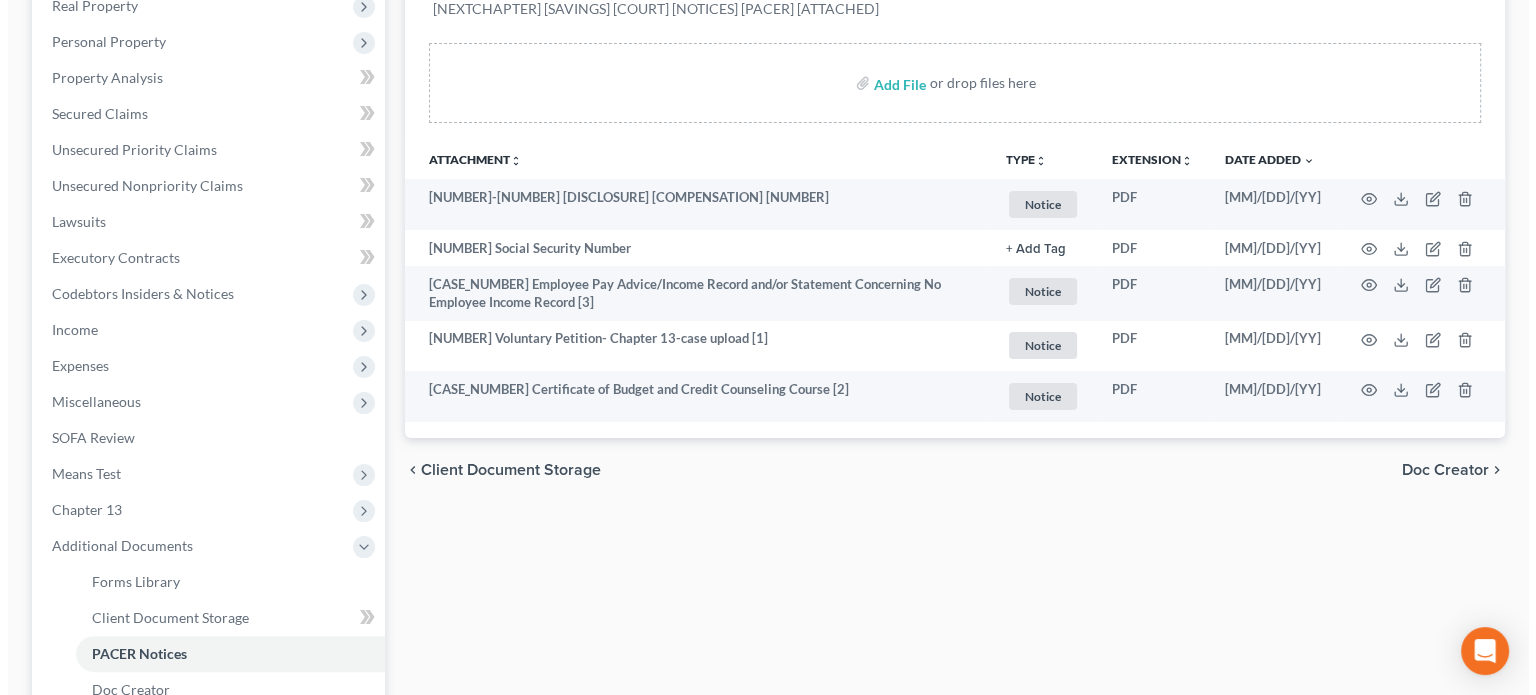 scroll, scrollTop: 400, scrollLeft: 0, axis: vertical 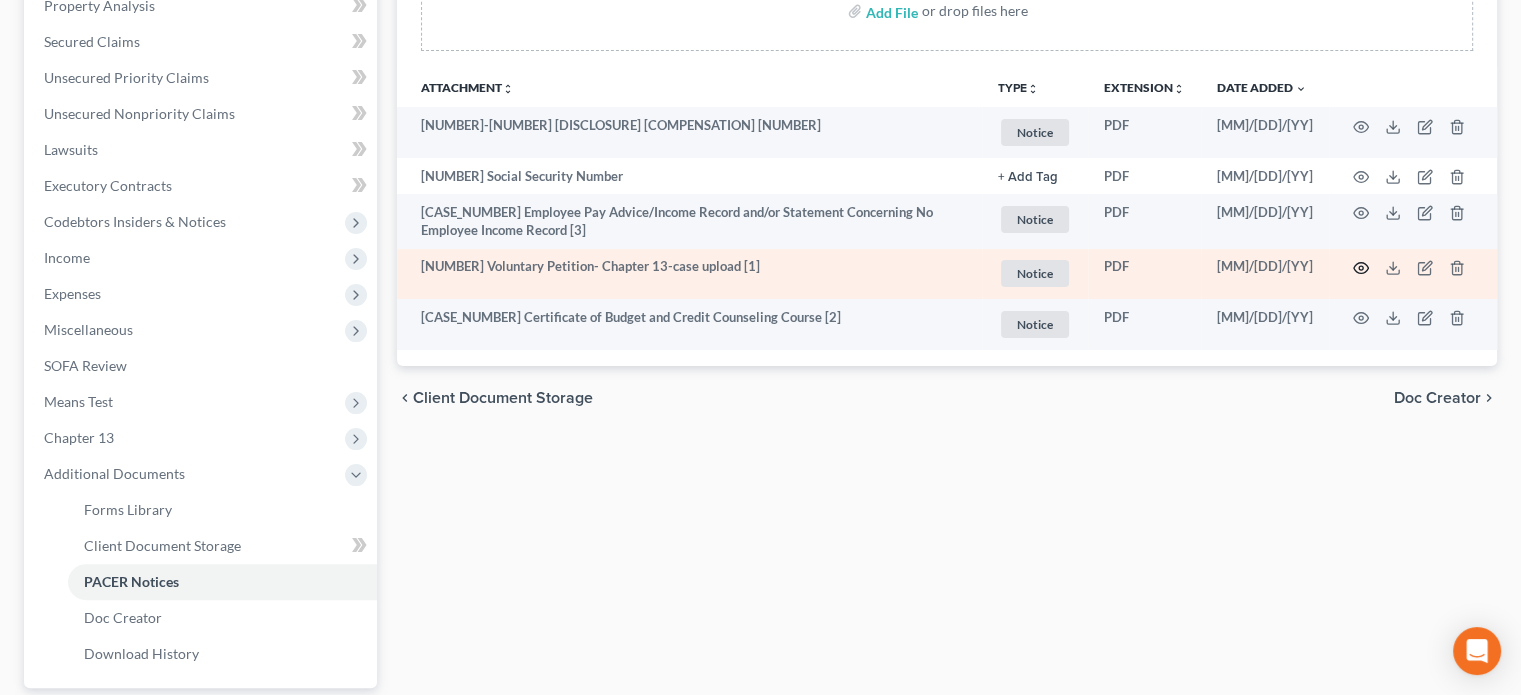 click at bounding box center (1361, 127) 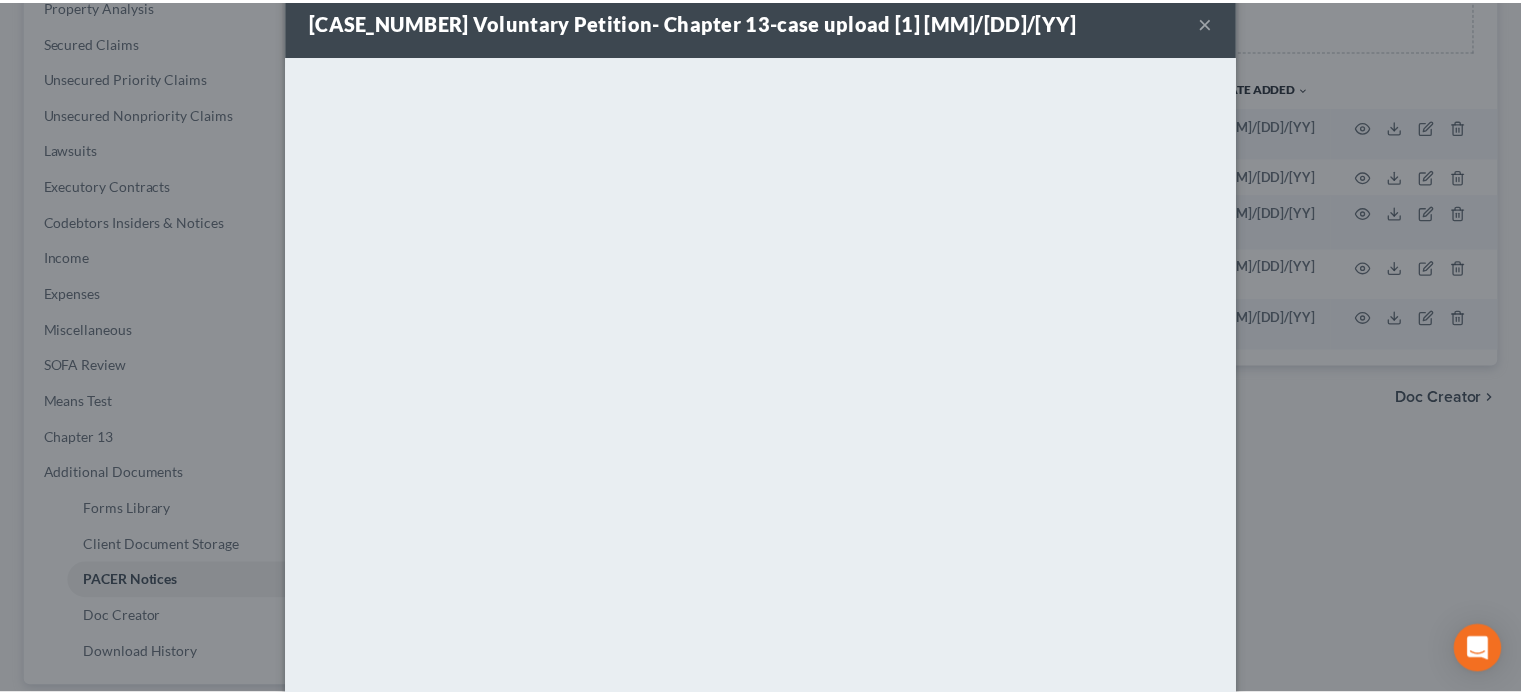 scroll, scrollTop: 0, scrollLeft: 0, axis: both 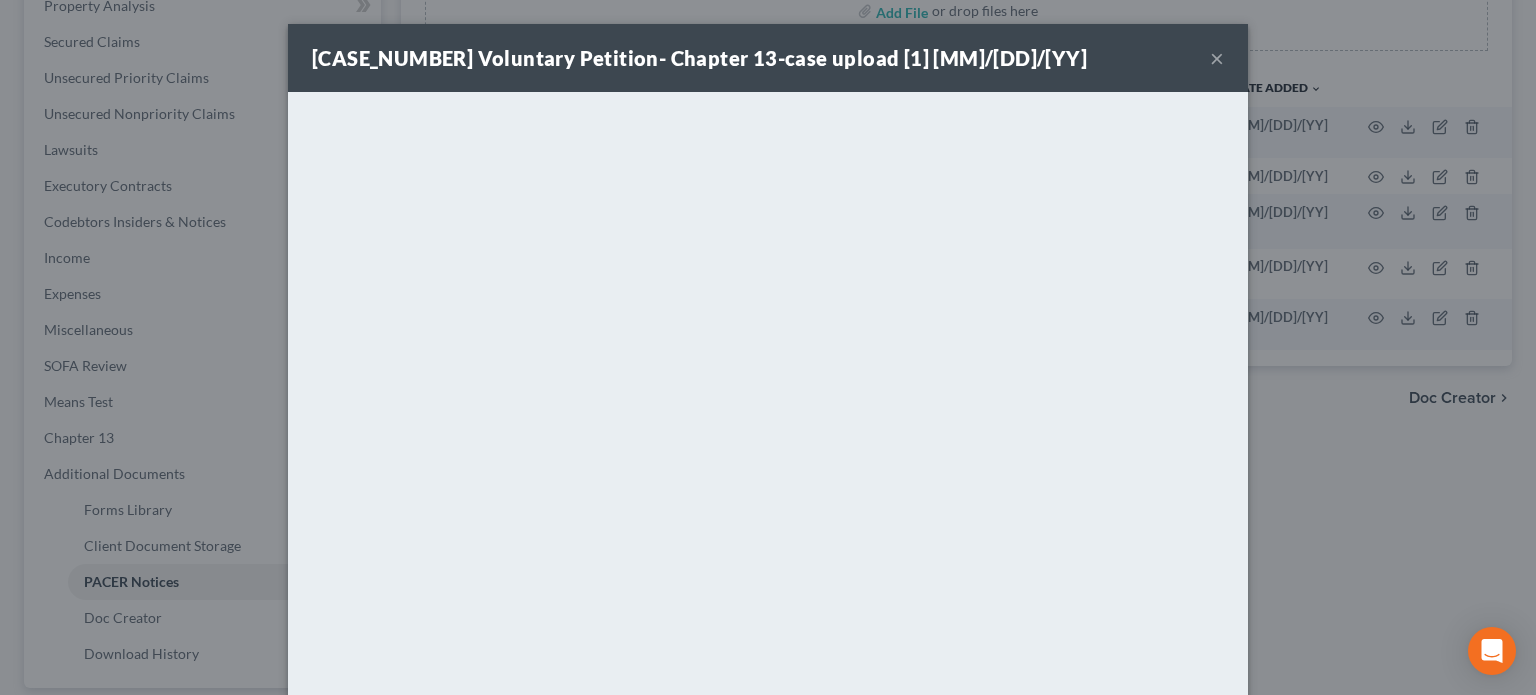 click on "×" at bounding box center (1217, 58) 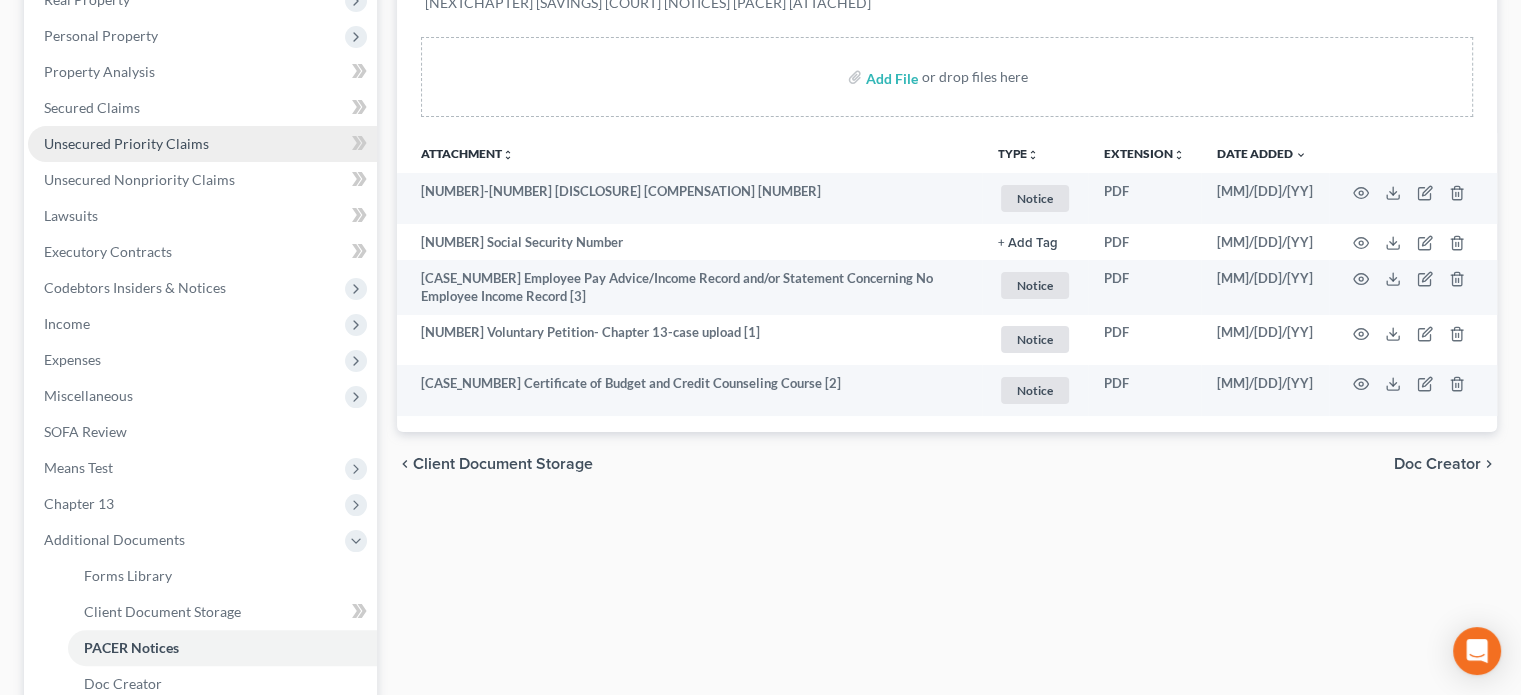 scroll, scrollTop: 300, scrollLeft: 0, axis: vertical 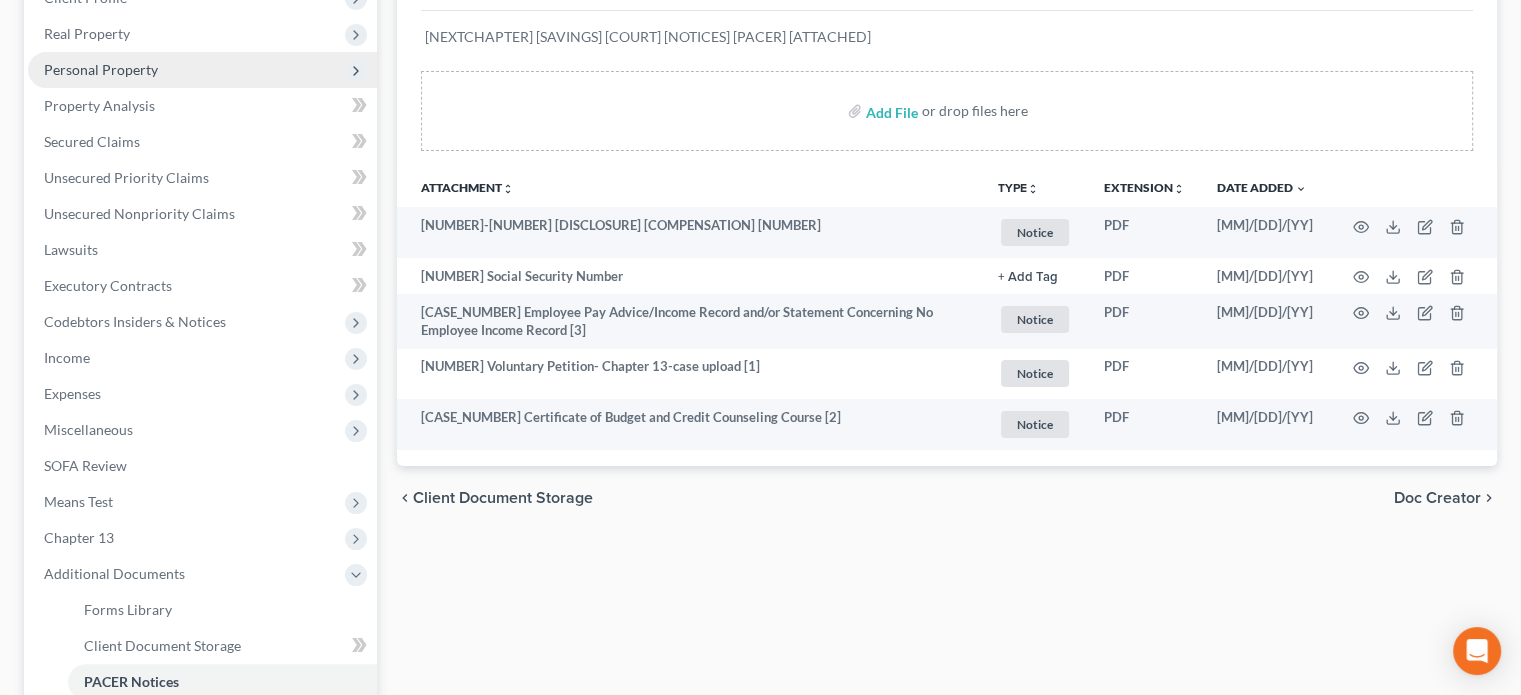 click on "Personal Property" at bounding box center [0, 0] 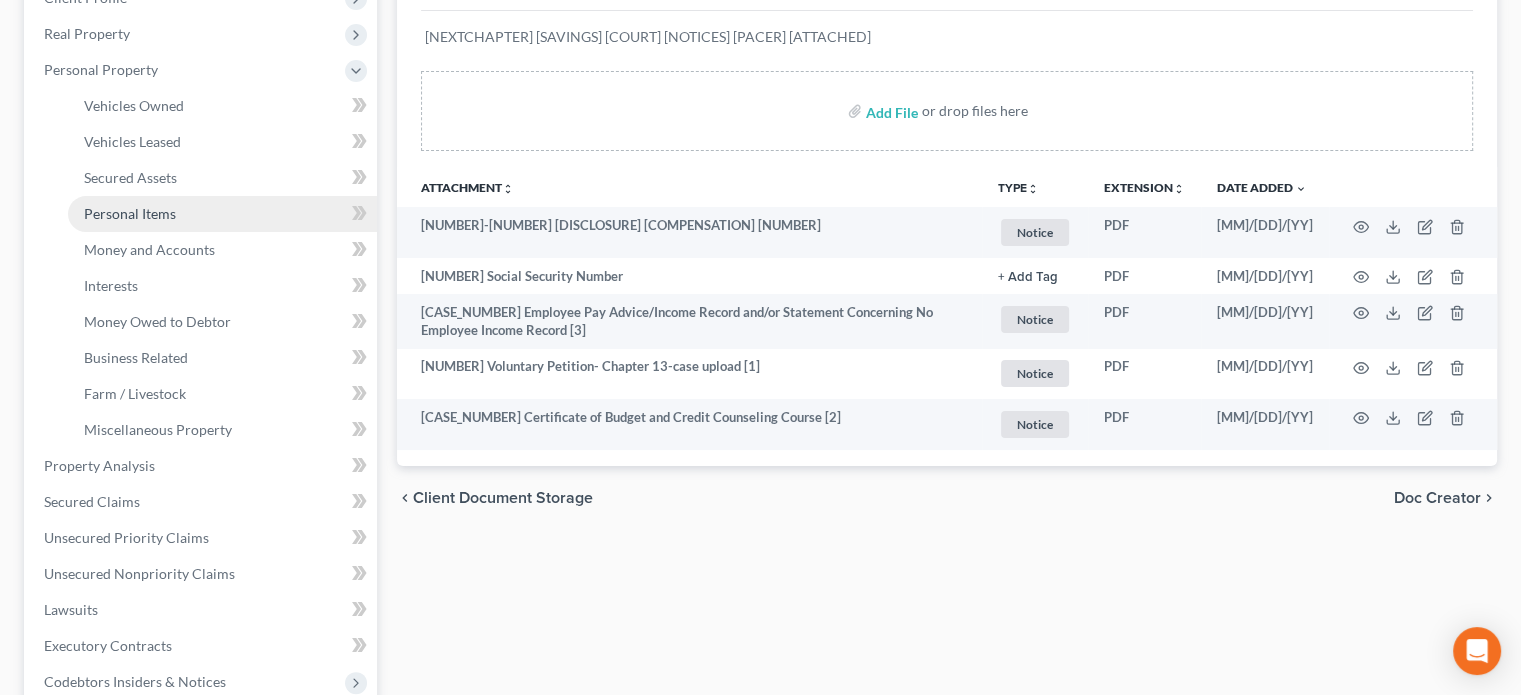 click on "Personal Items" at bounding box center (130, 213) 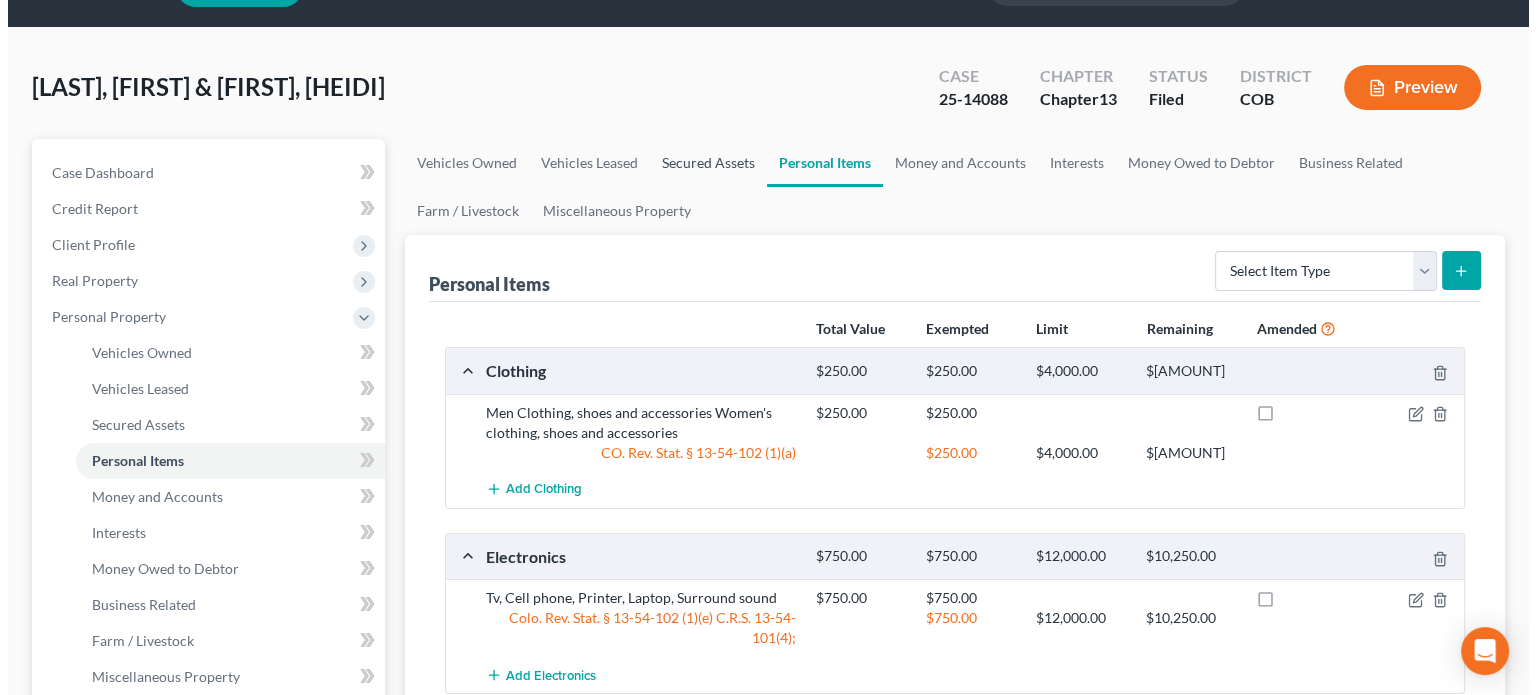 scroll, scrollTop: 0, scrollLeft: 0, axis: both 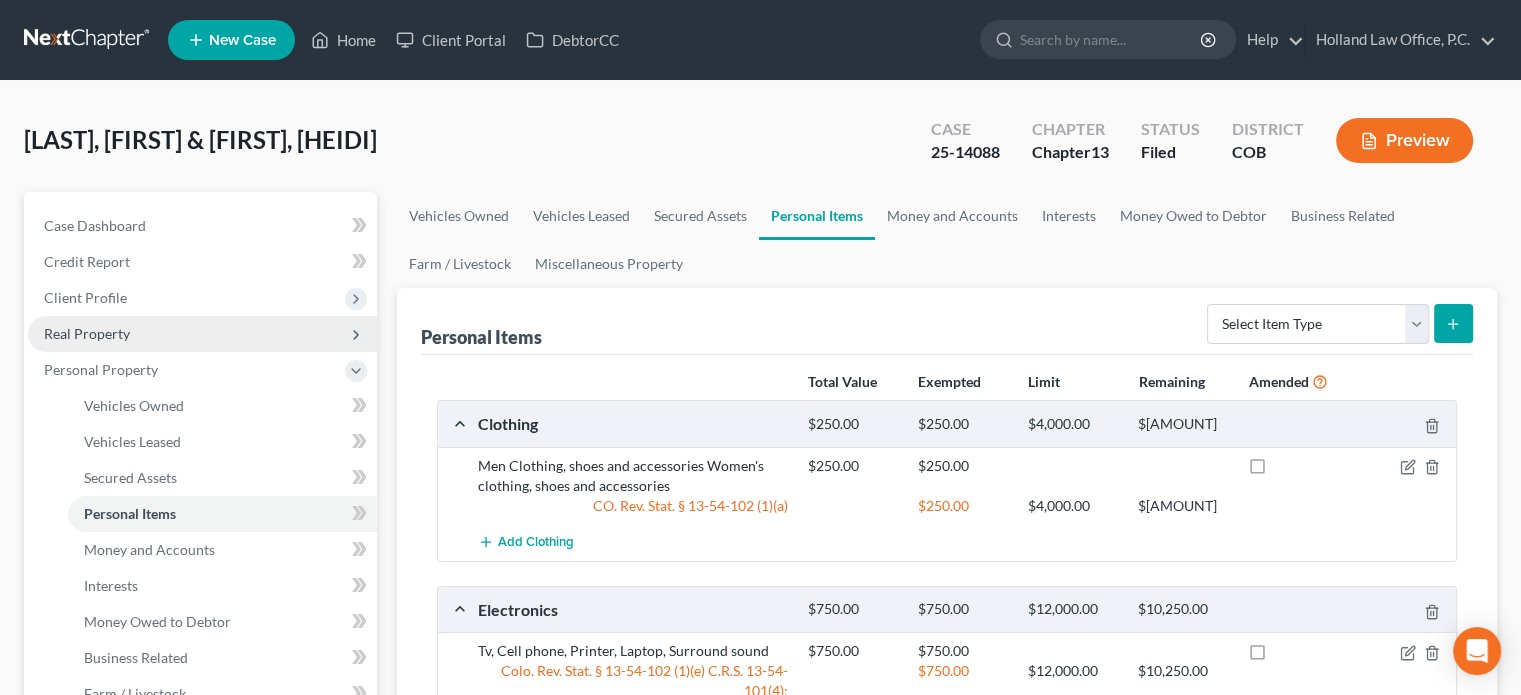 click on "Real Property" at bounding box center (0, 0) 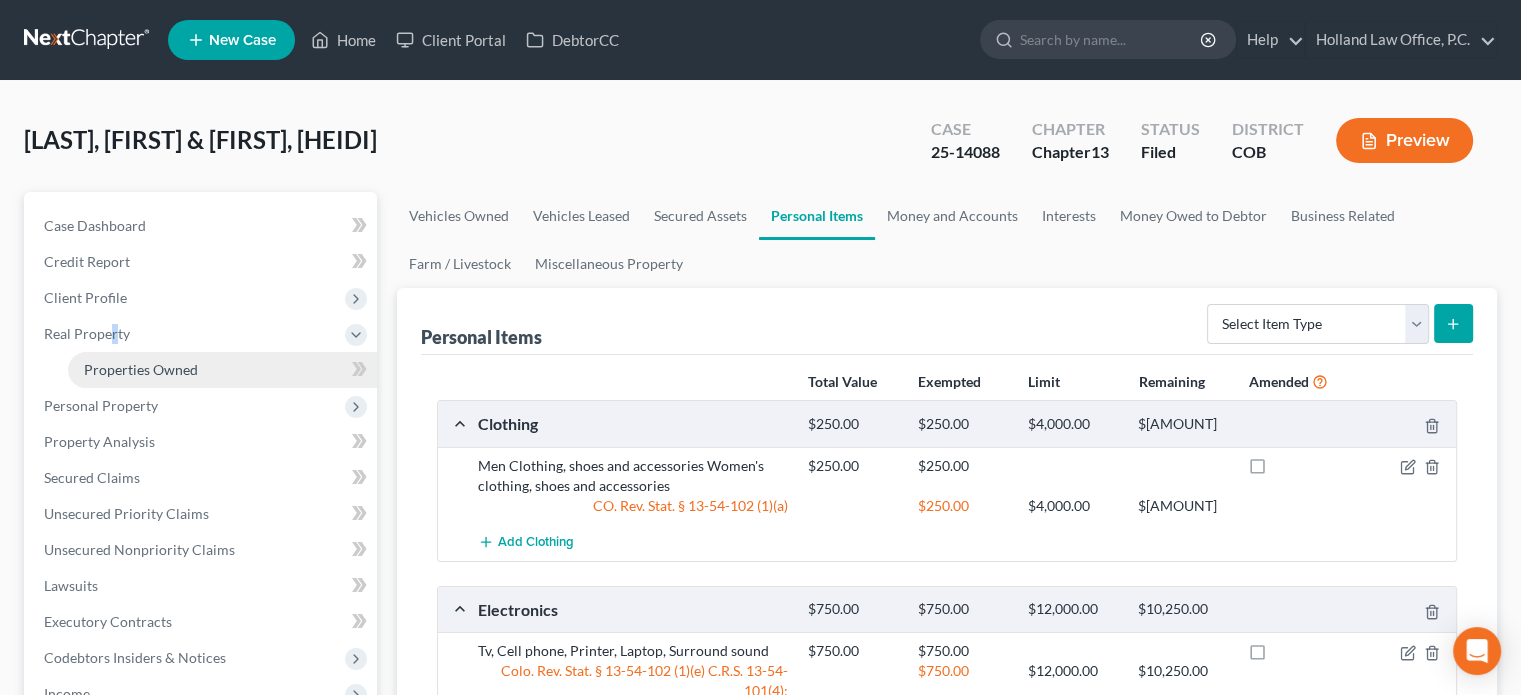 click on "Properties Owned" at bounding box center [222, 370] 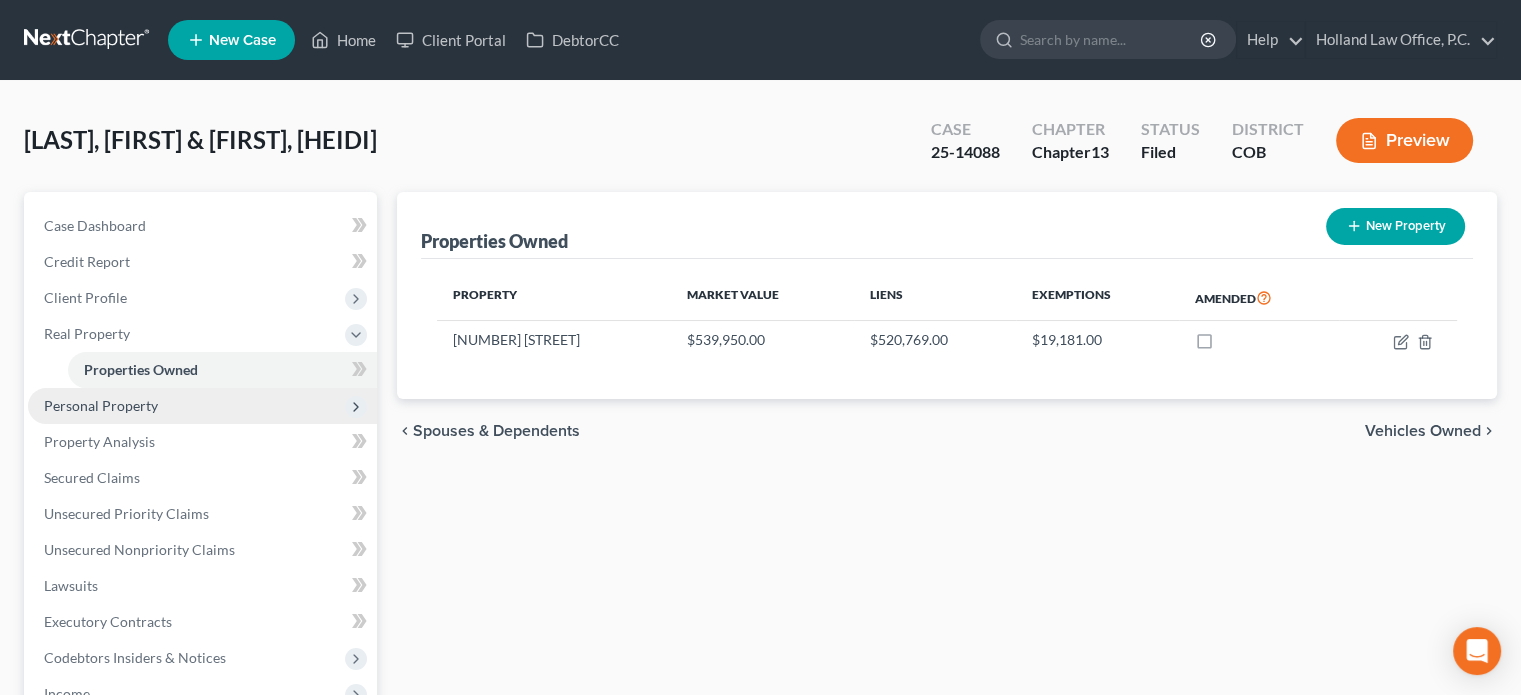 click on "Personal Property" at bounding box center (0, 0) 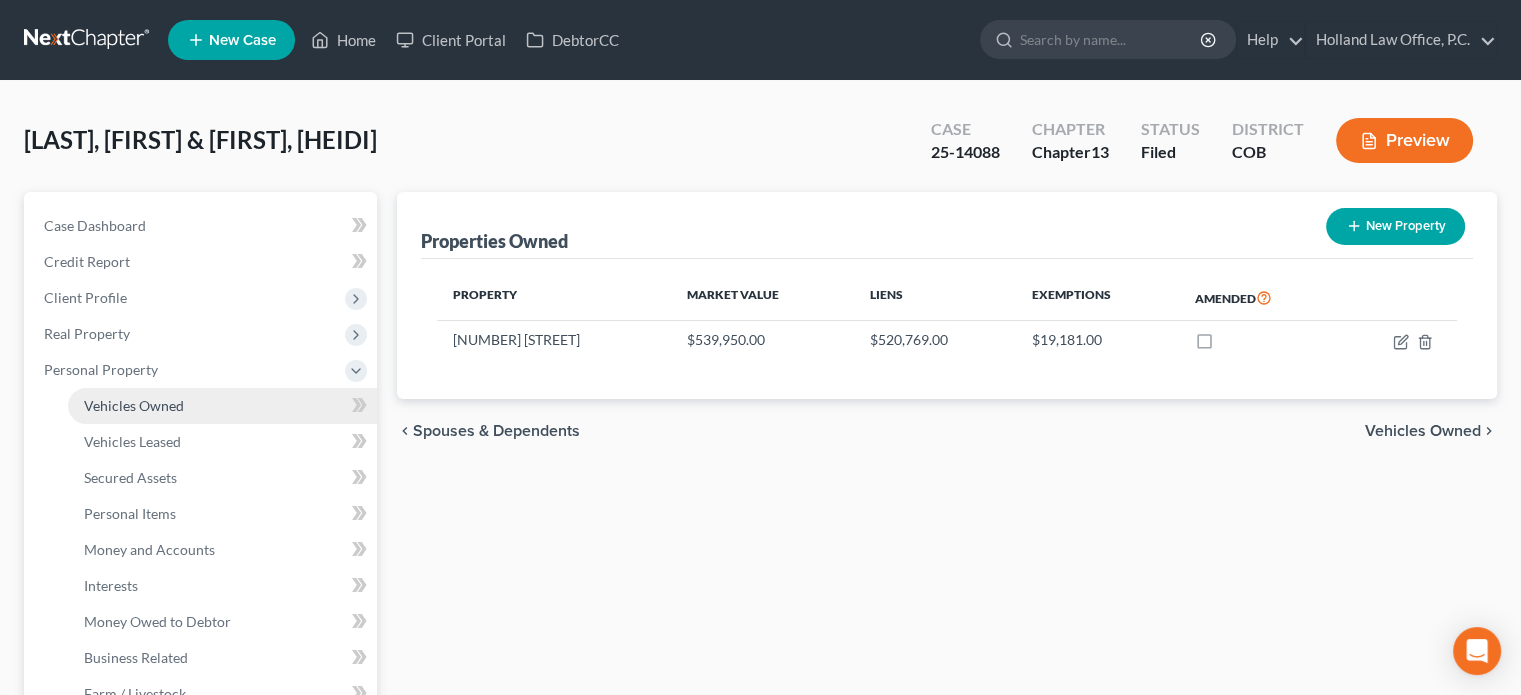 click on "Vehicles Owned" at bounding box center (134, 405) 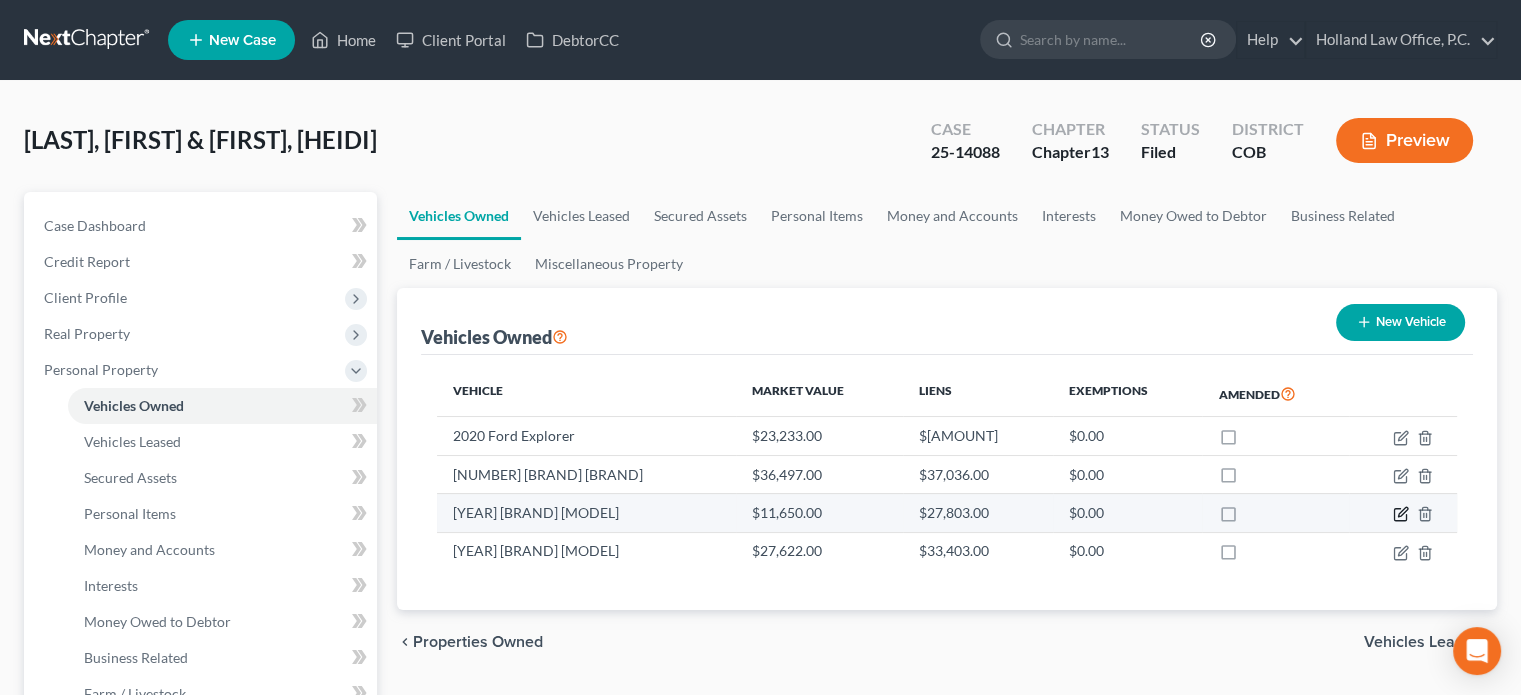 click at bounding box center [1402, 435] 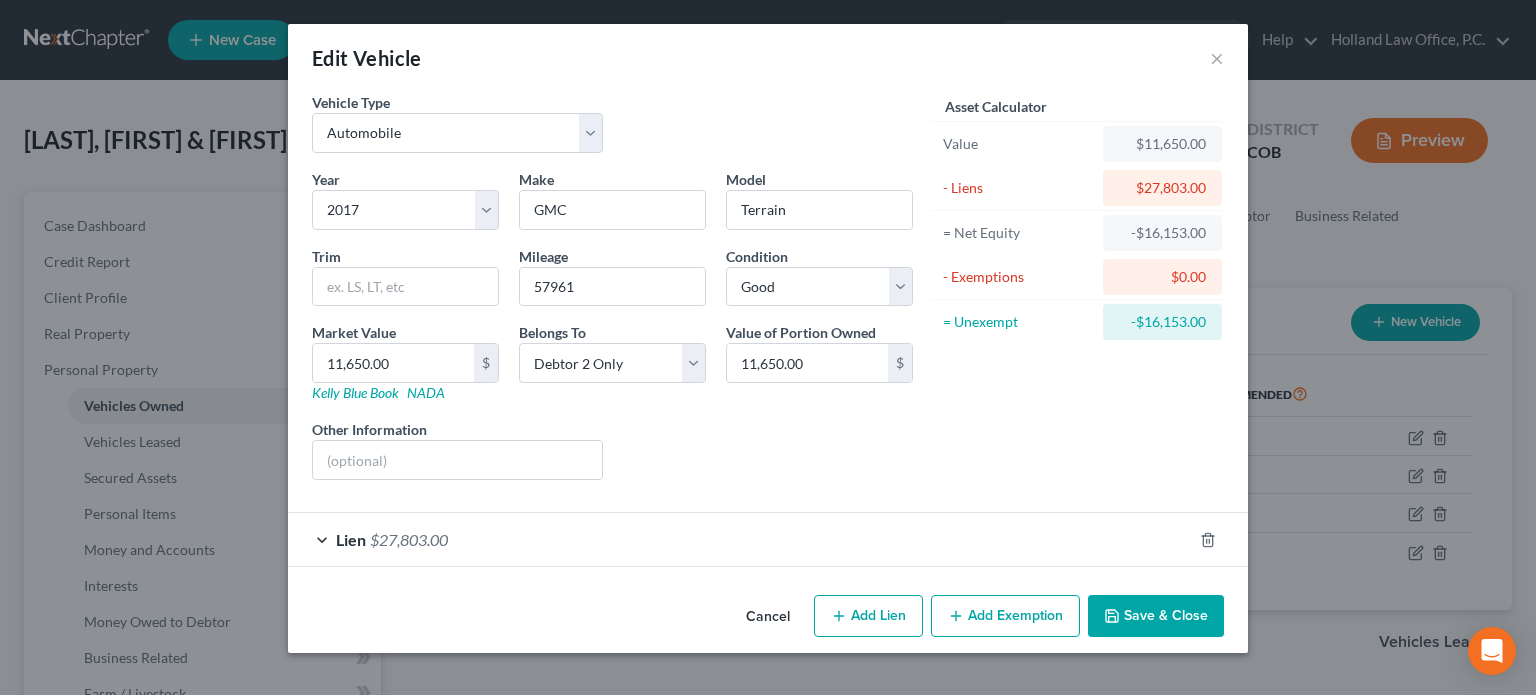 click on "$27,803.00" at bounding box center (409, 539) 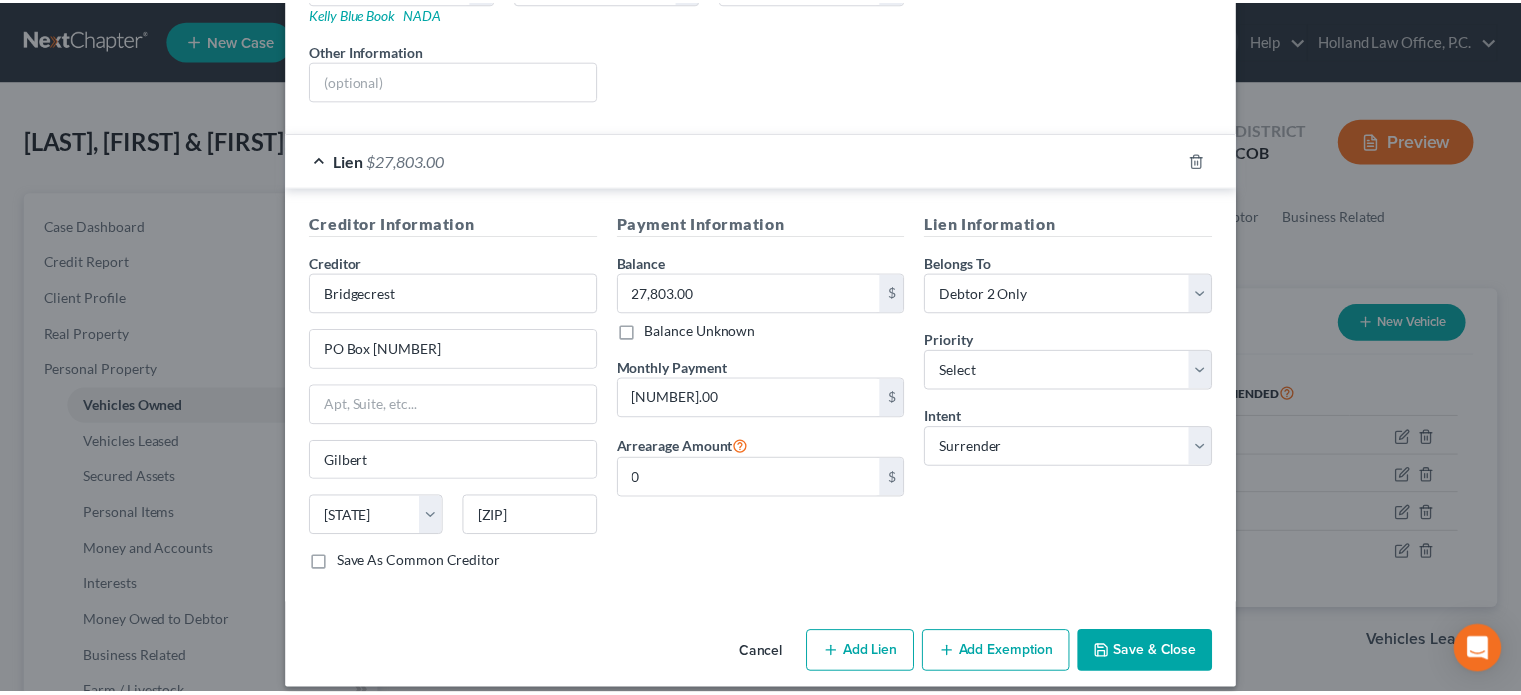 scroll, scrollTop: 394, scrollLeft: 0, axis: vertical 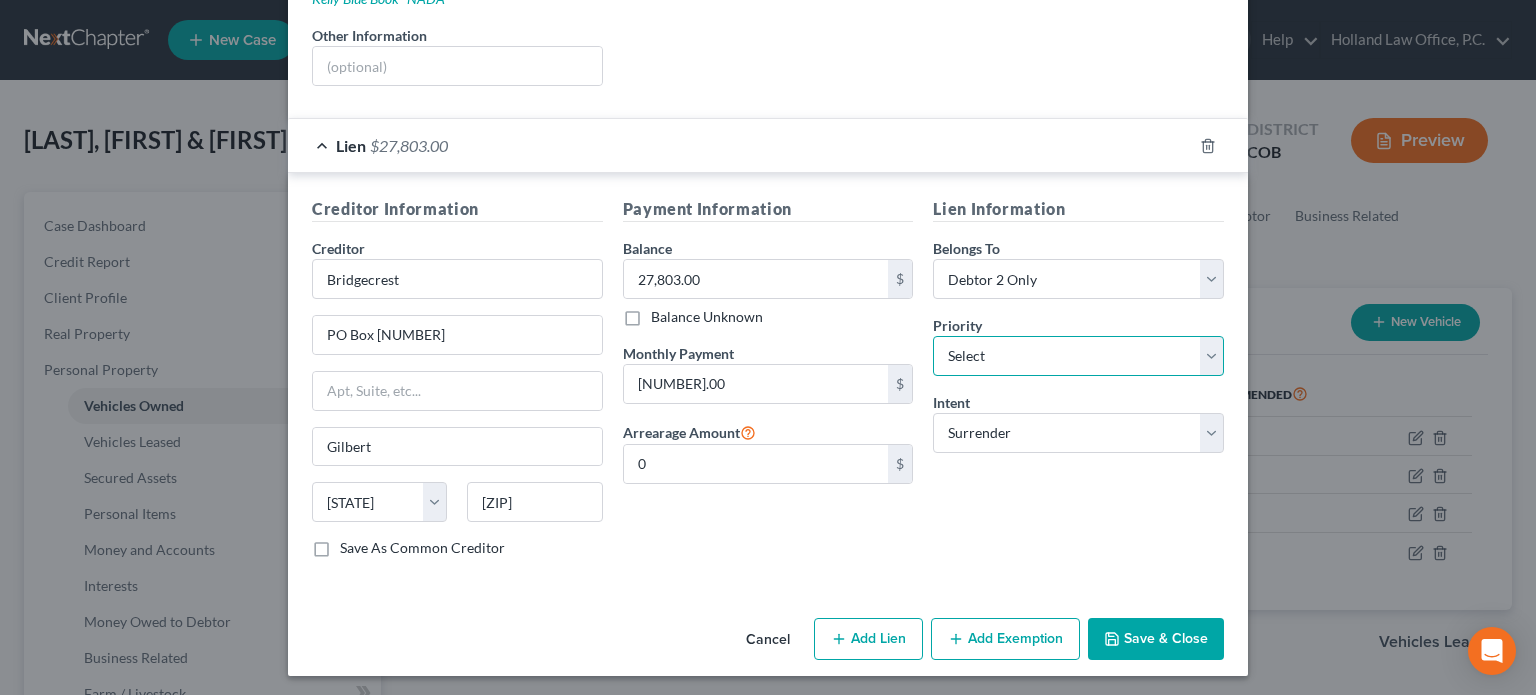 click on "Select 1st 2nd 3rd 4th 5th 6th 7th 8th 9th 10th 11th 12th 13th 14th 15th 16th 17th 18th 19th 20th 21th 22th 23th 24th 25th 26th 27th 28th 29th 30th" at bounding box center (1078, 356) 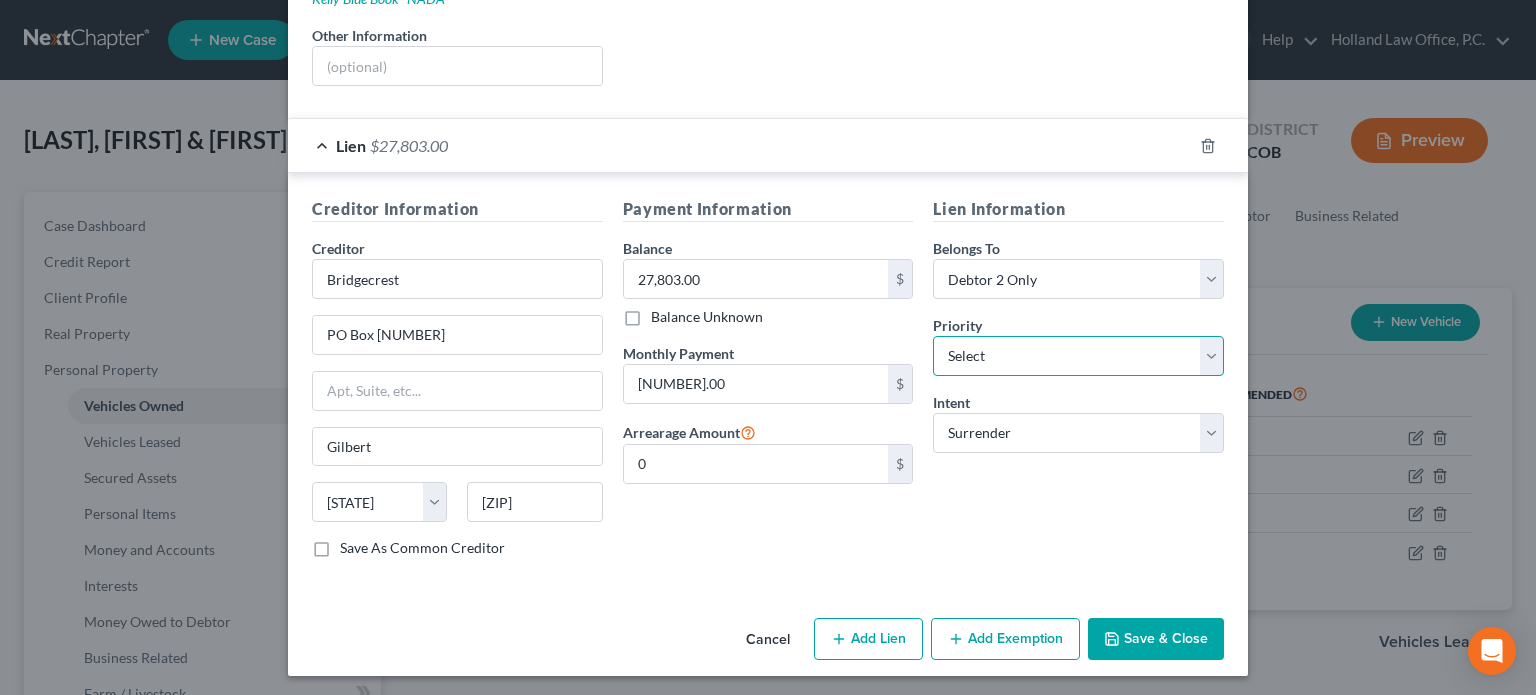 select on "0" 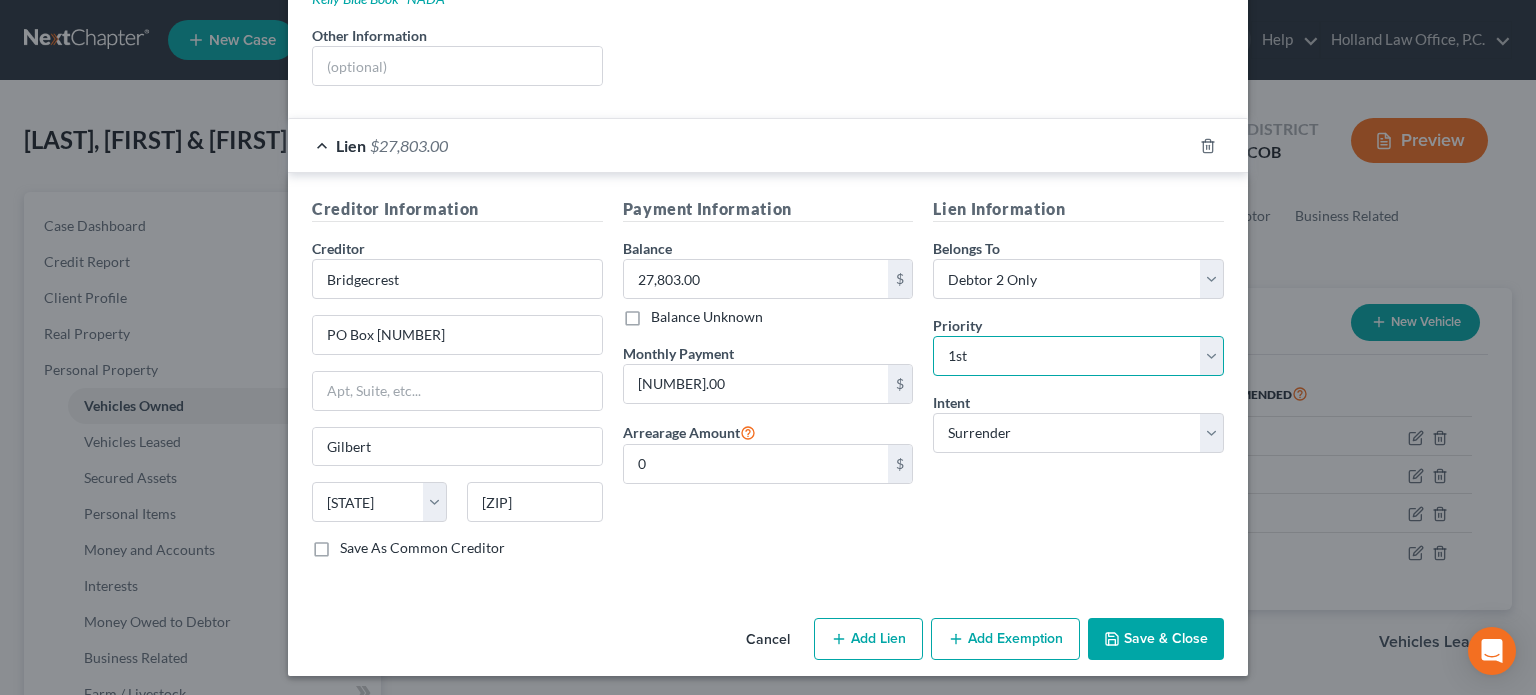 click on "Select 1st 2nd 3rd 4th 5th 6th 7th 8th 9th 10th 11th 12th 13th 14th 15th 16th 17th 18th 19th 20th 21th 22th 23th 24th 25th 26th 27th 28th 29th 30th" at bounding box center [1078, 356] 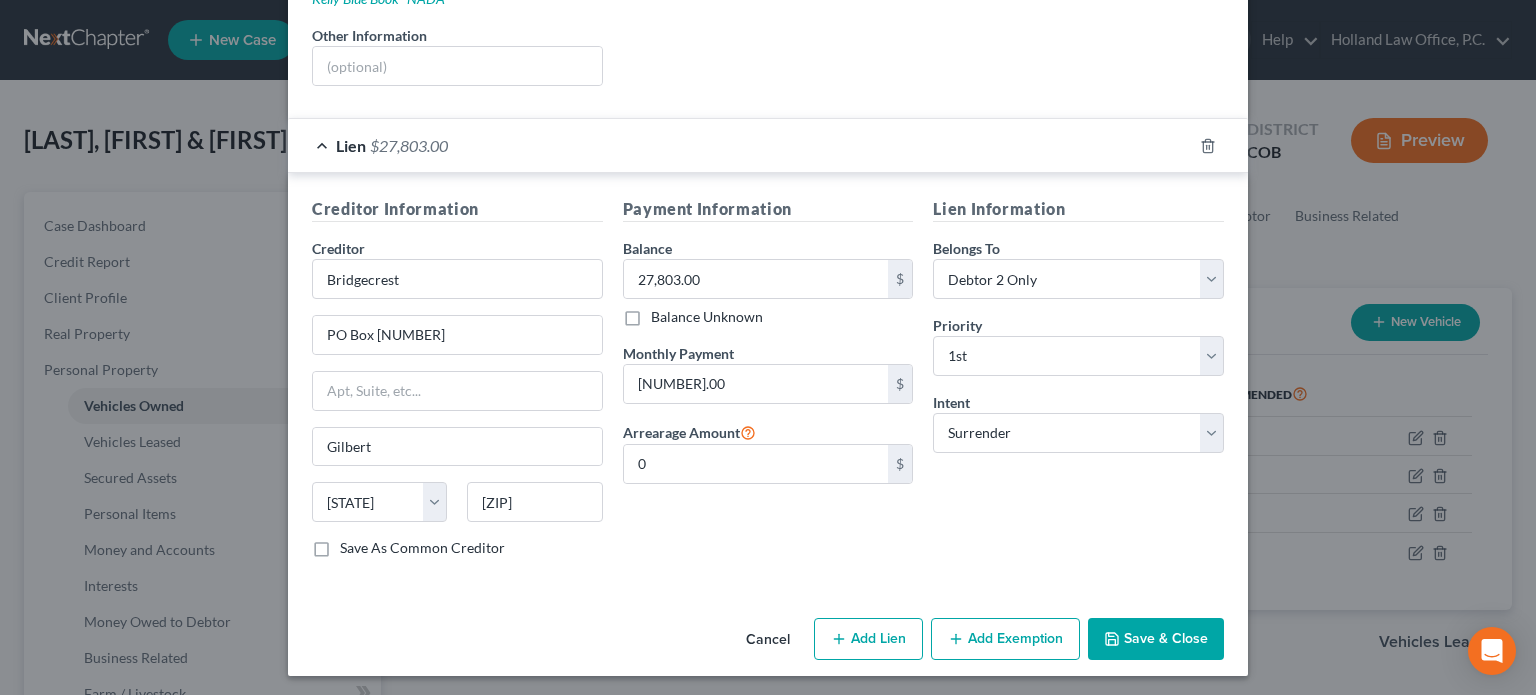 click on "Save & Close" at bounding box center [1156, 639] 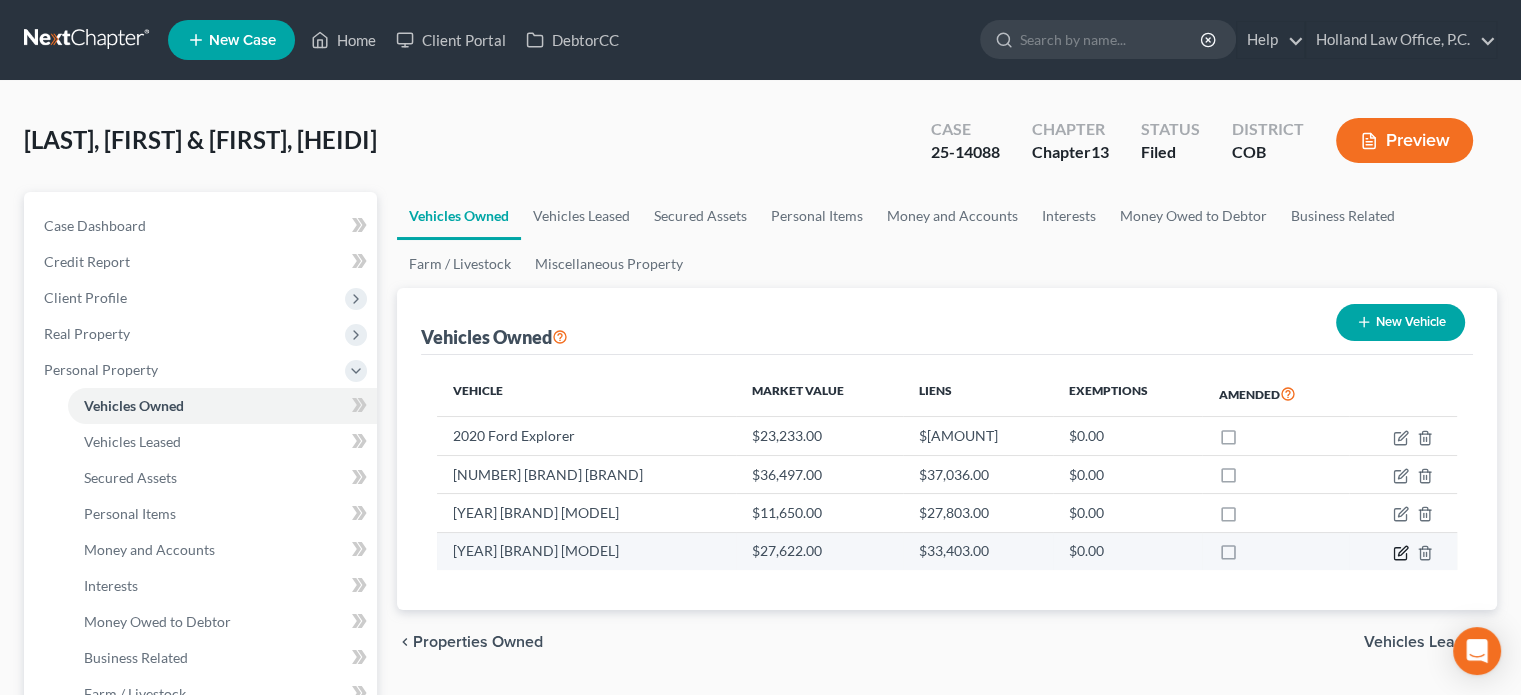 click at bounding box center [1401, 438] 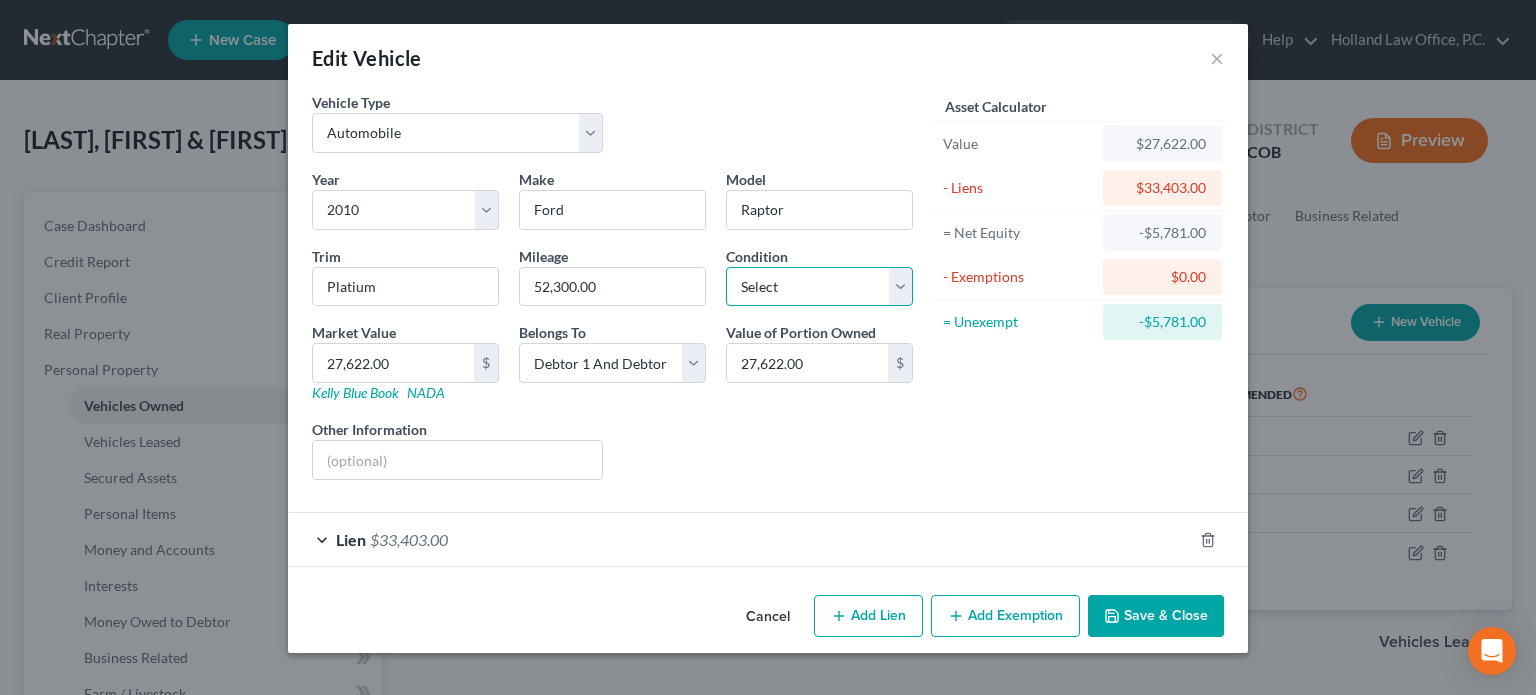 click on "Select Excellent Very Good Good Fair Poor" at bounding box center (405, 210) 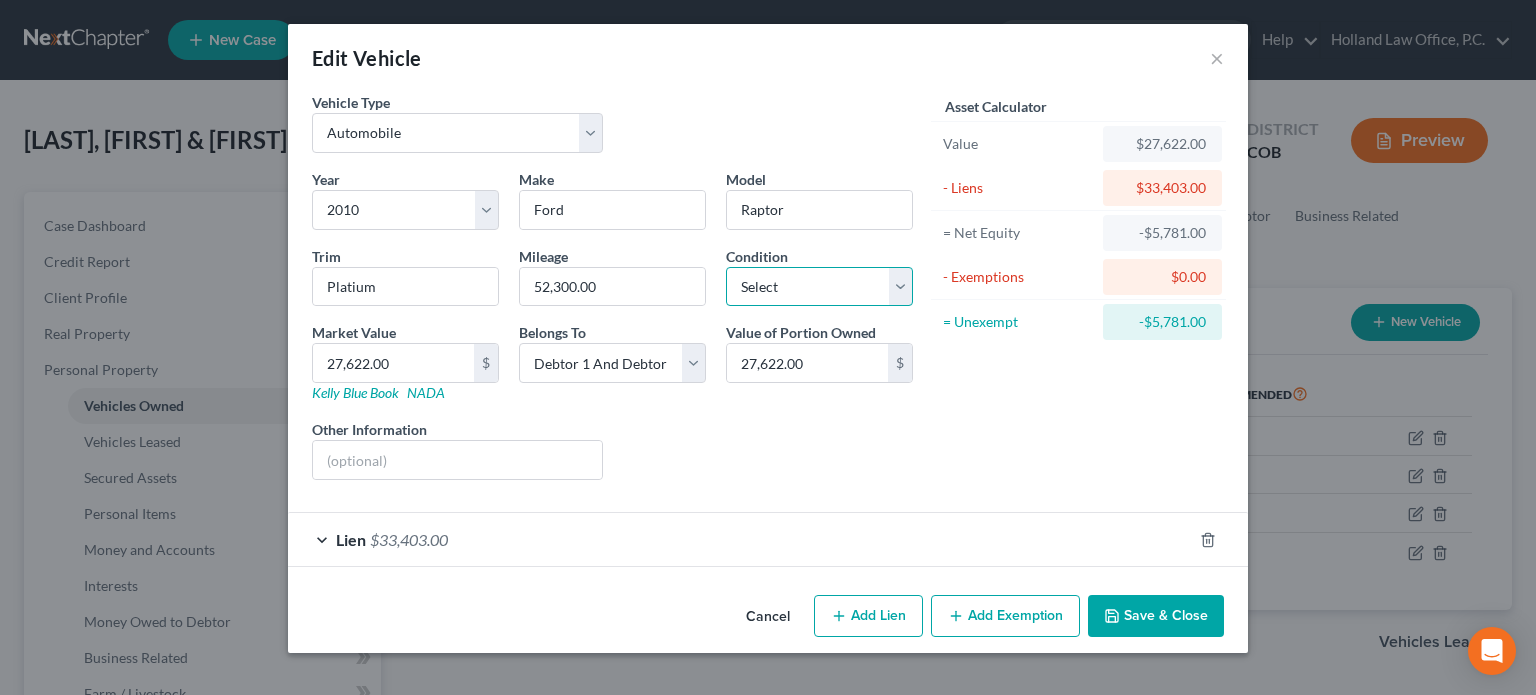 select on "2" 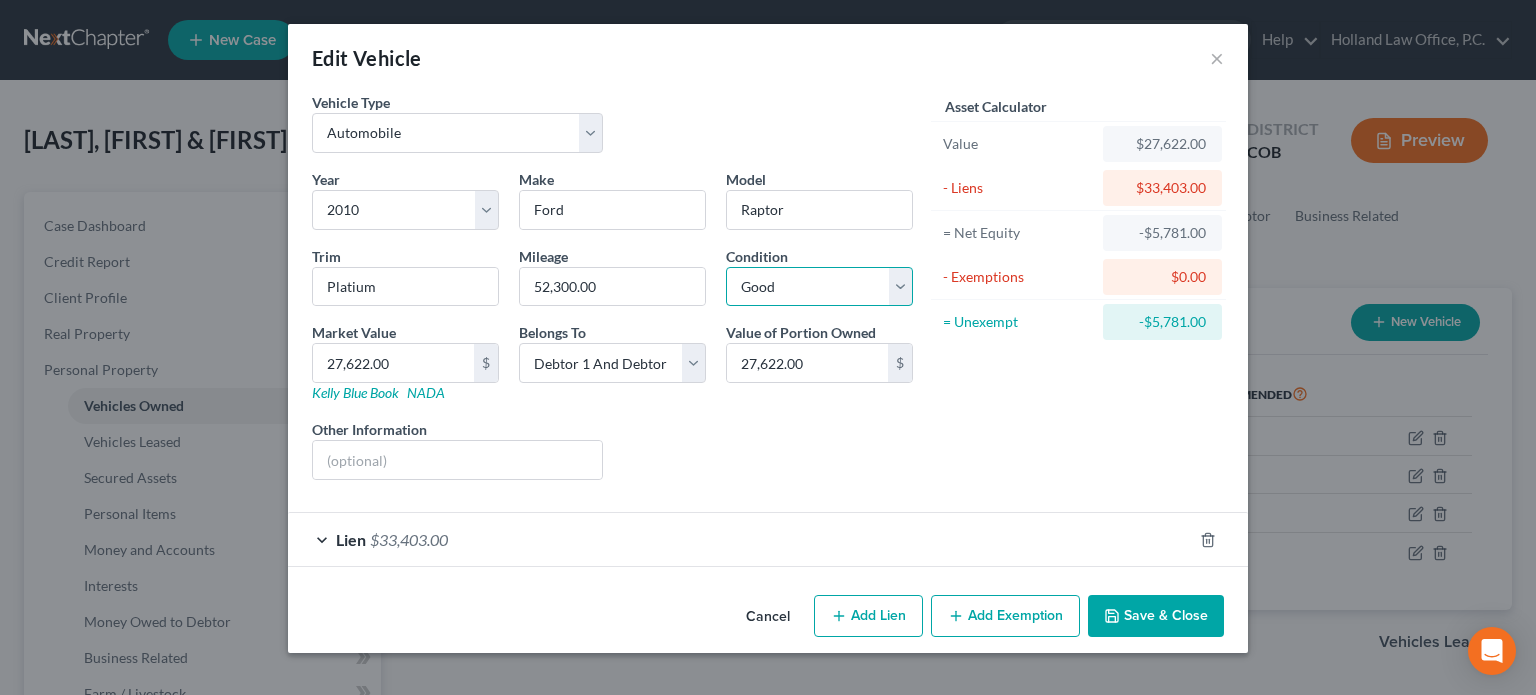 click on "Select Excellent Very Good Good Fair Poor" at bounding box center [405, 210] 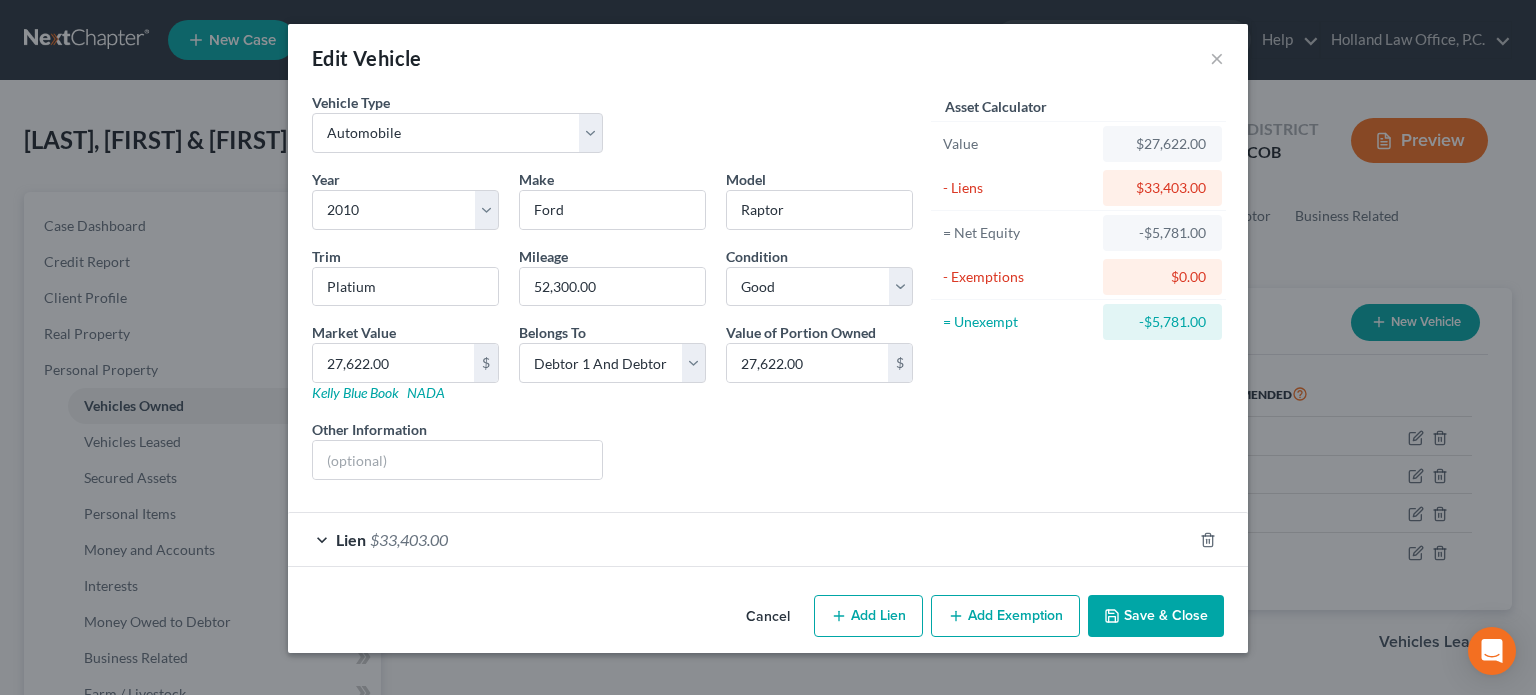 click on "Save & Close" at bounding box center [1156, 616] 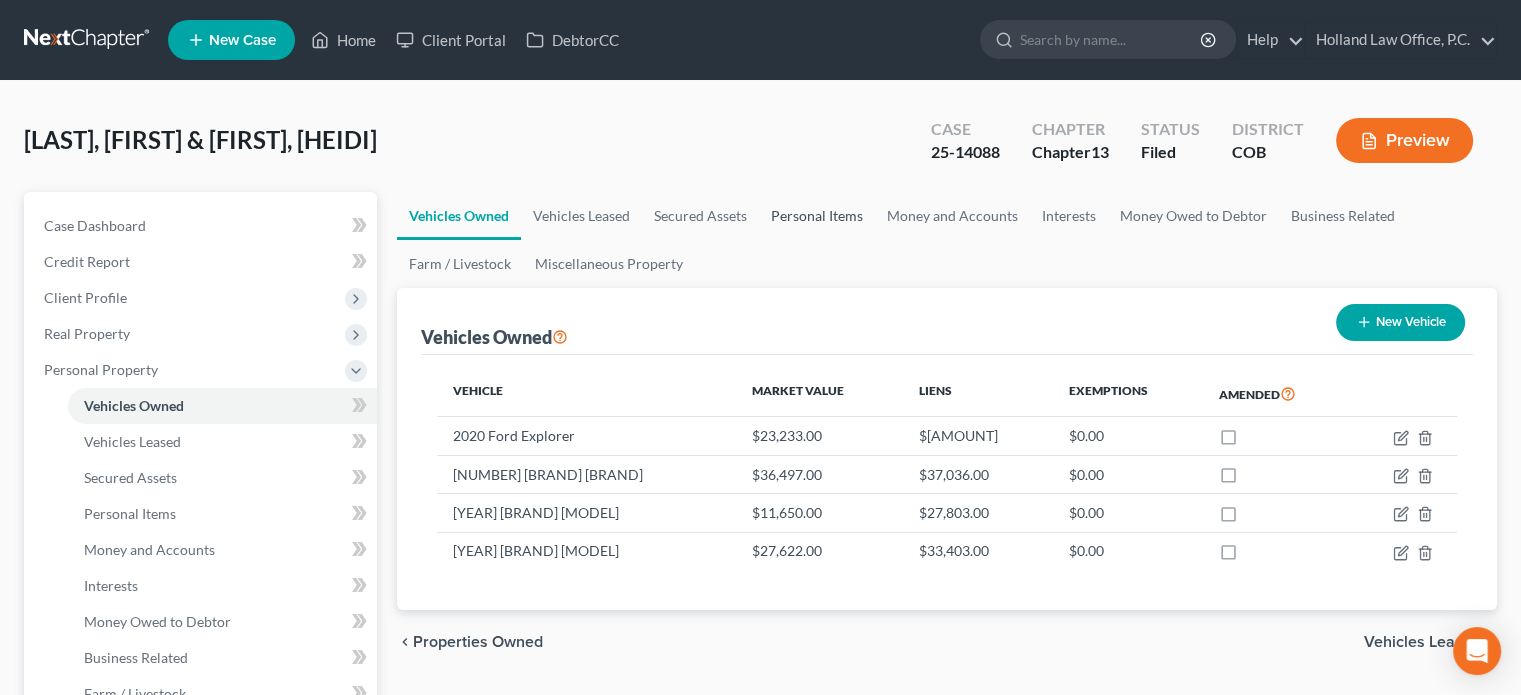 click on "Personal Items" at bounding box center (817, 216) 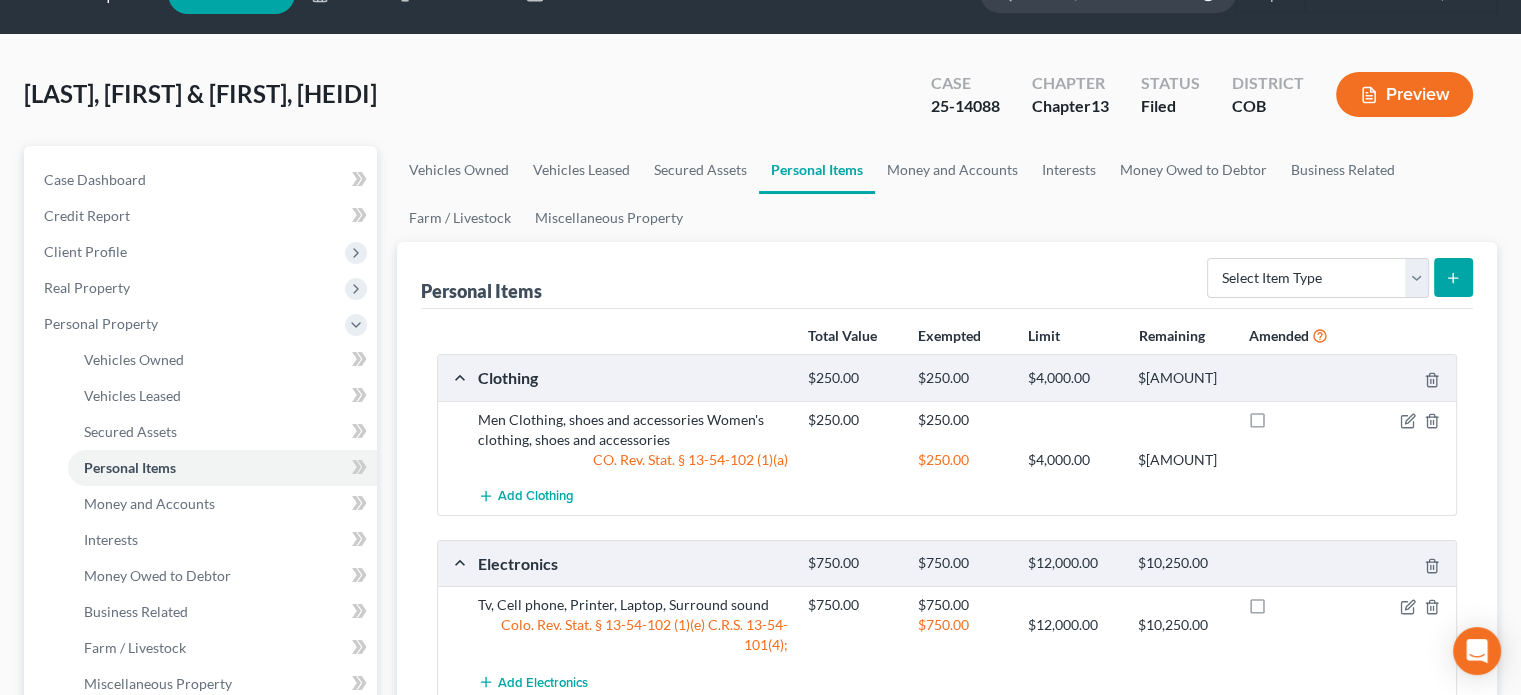 scroll, scrollTop: 0, scrollLeft: 0, axis: both 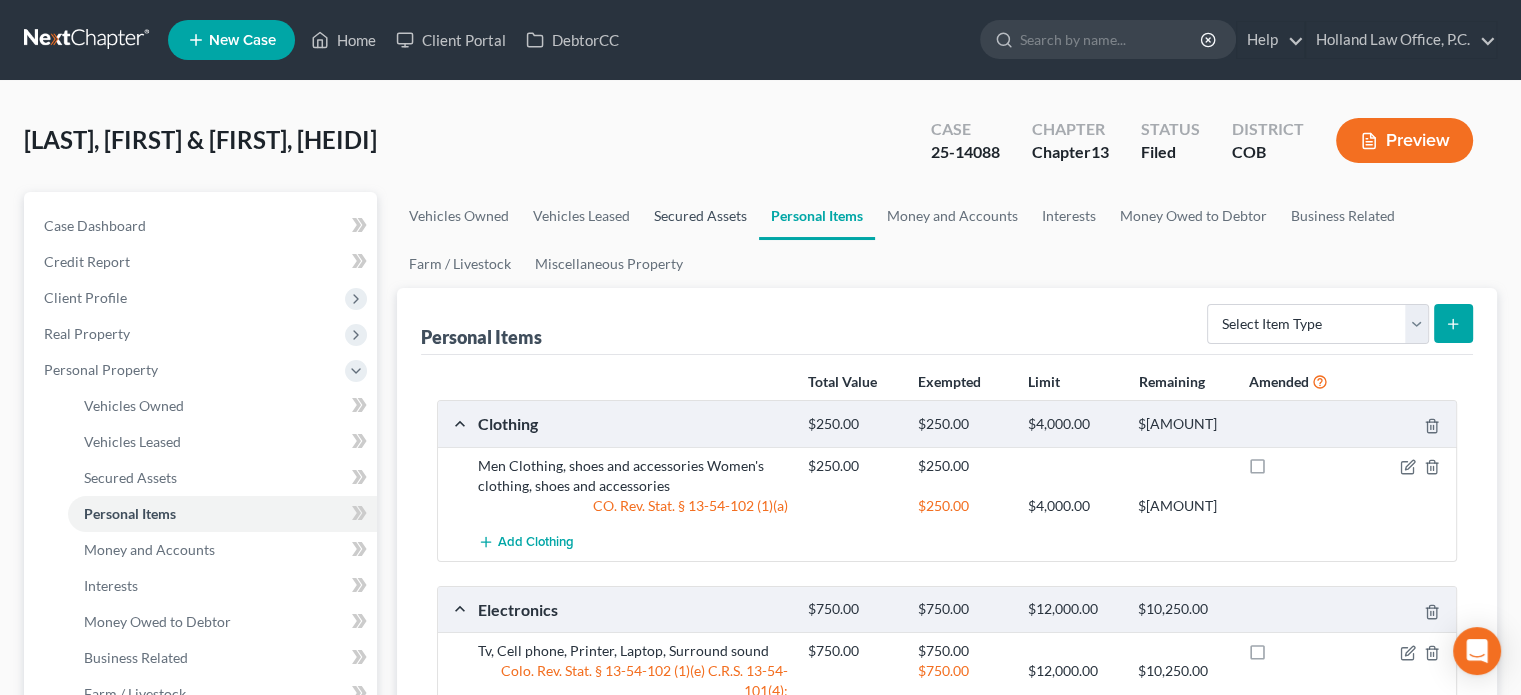 click on "Secured Assets" at bounding box center (700, 216) 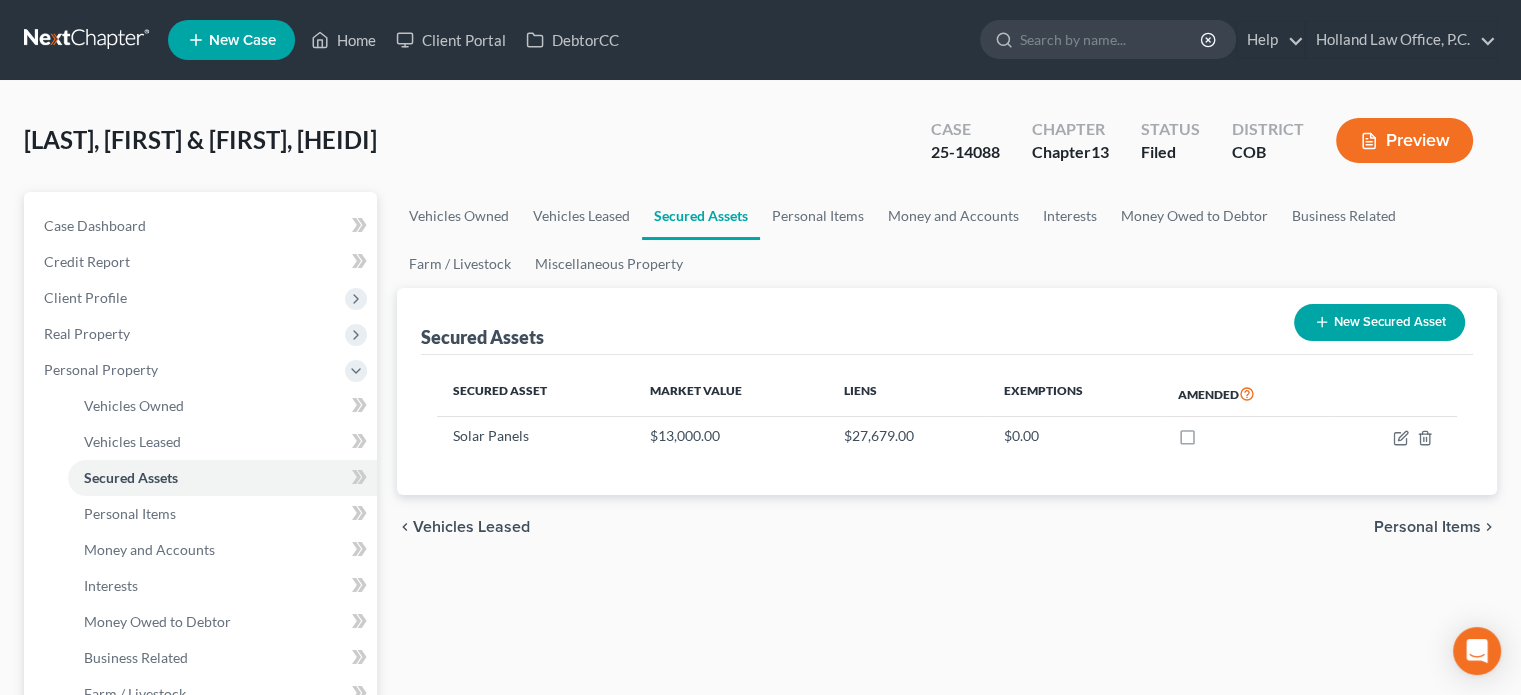 scroll, scrollTop: 100, scrollLeft: 0, axis: vertical 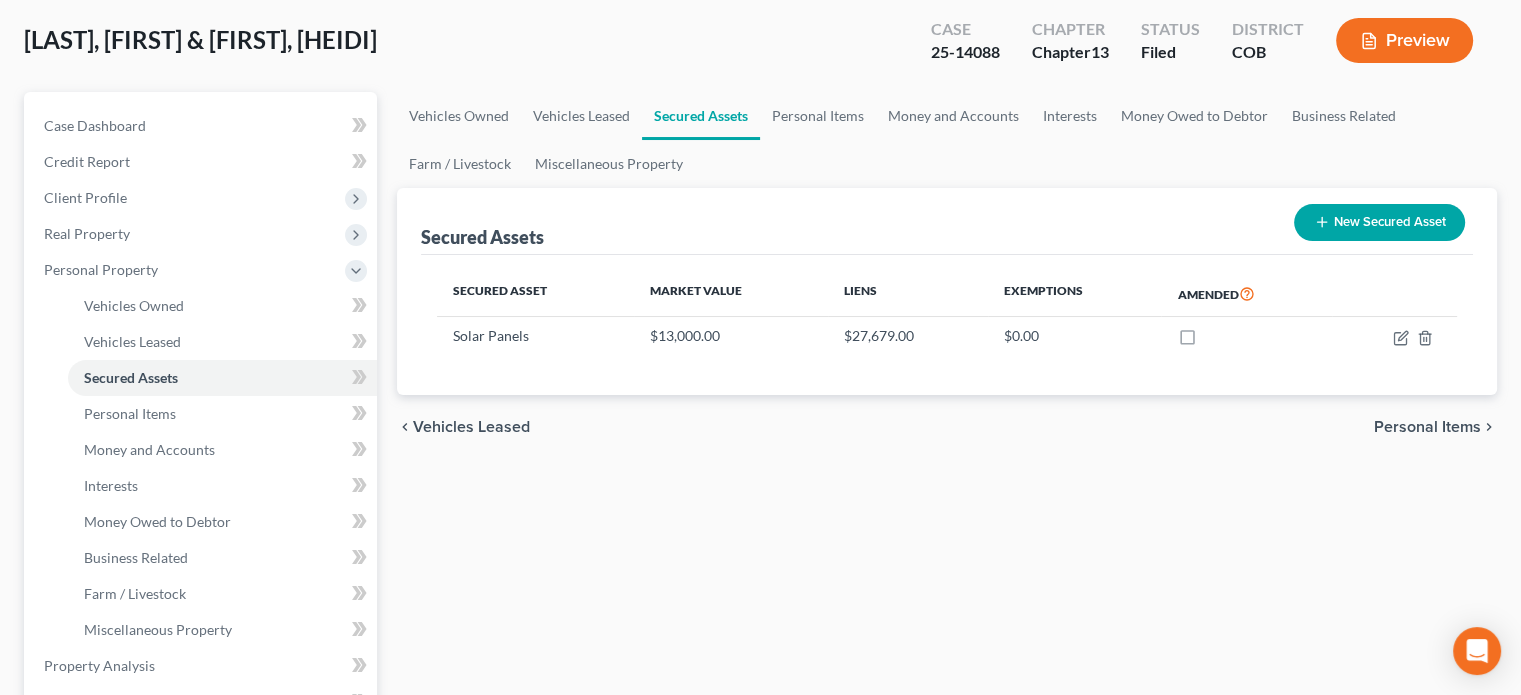 click on "Preview" at bounding box center (1404, 40) 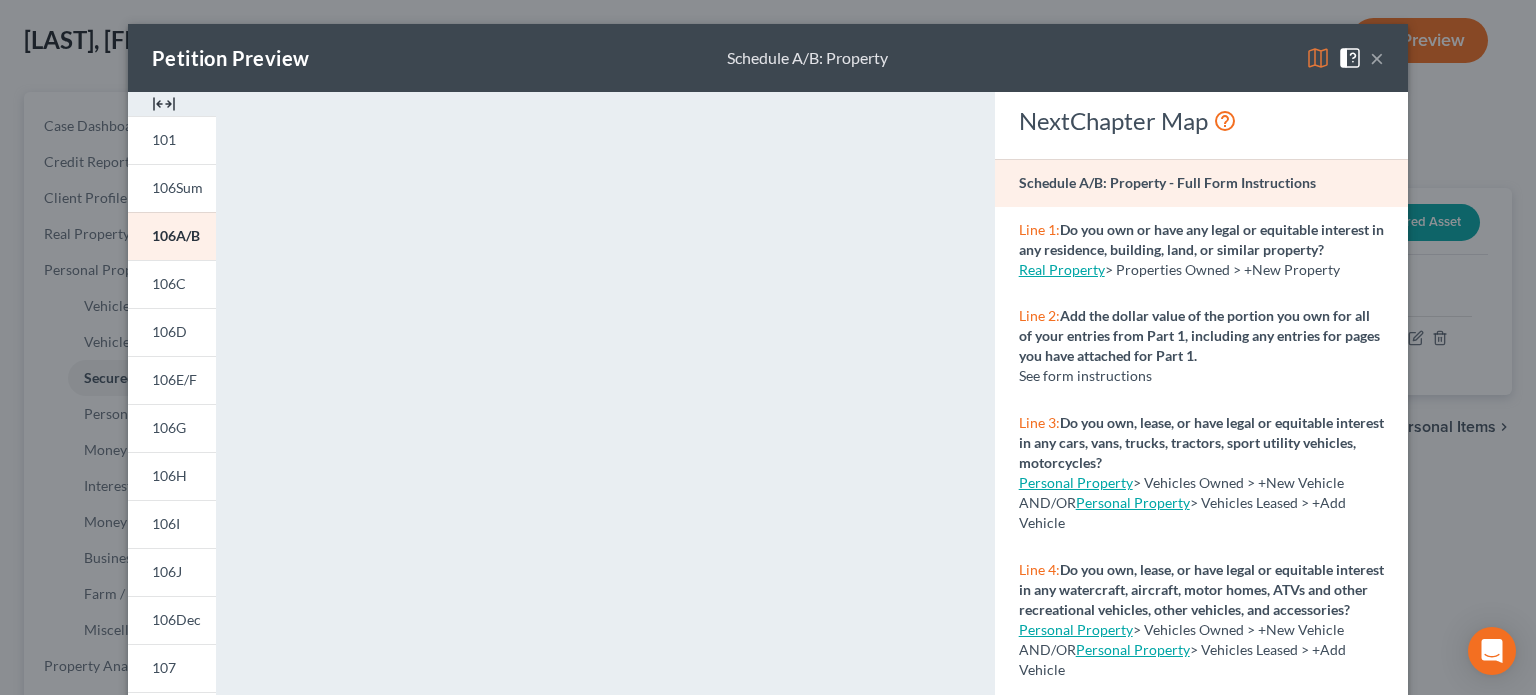 click on "×" at bounding box center (1377, 58) 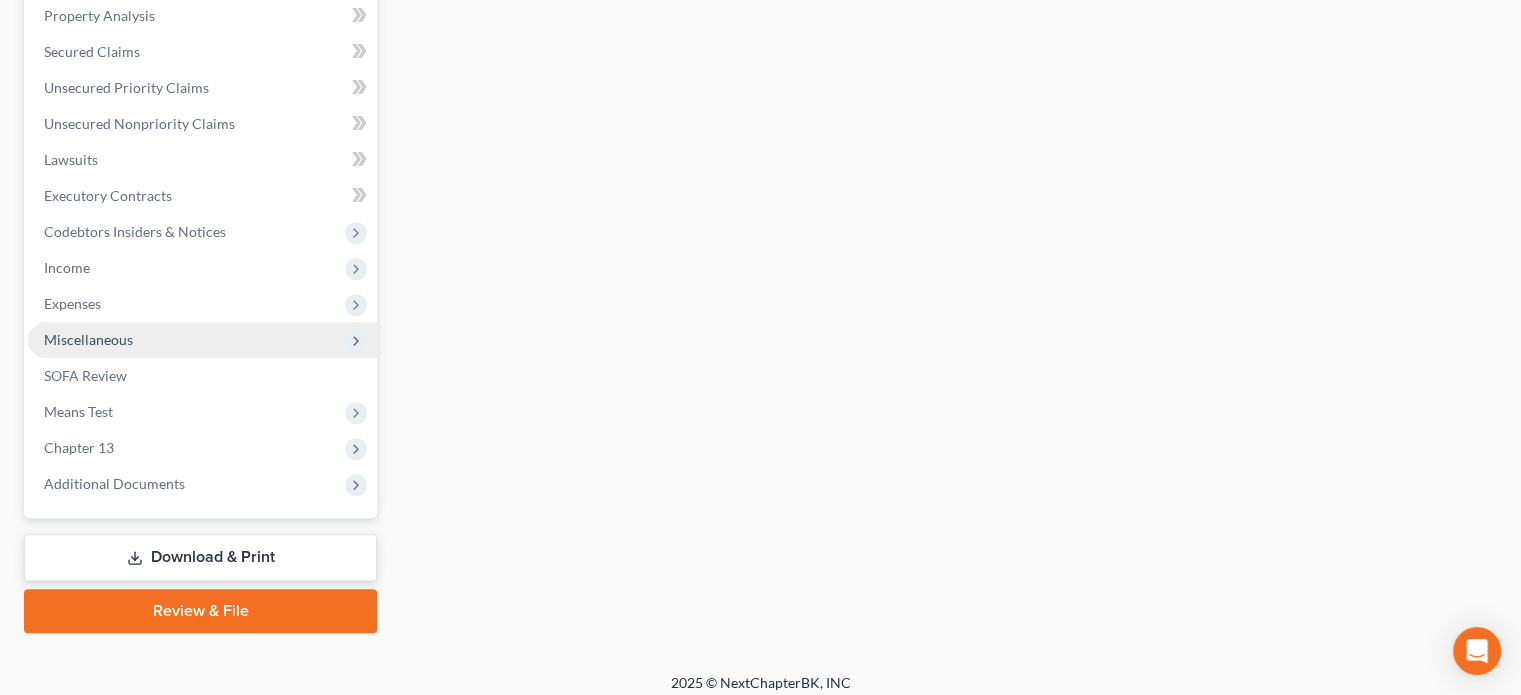 scroll, scrollTop: 762, scrollLeft: 0, axis: vertical 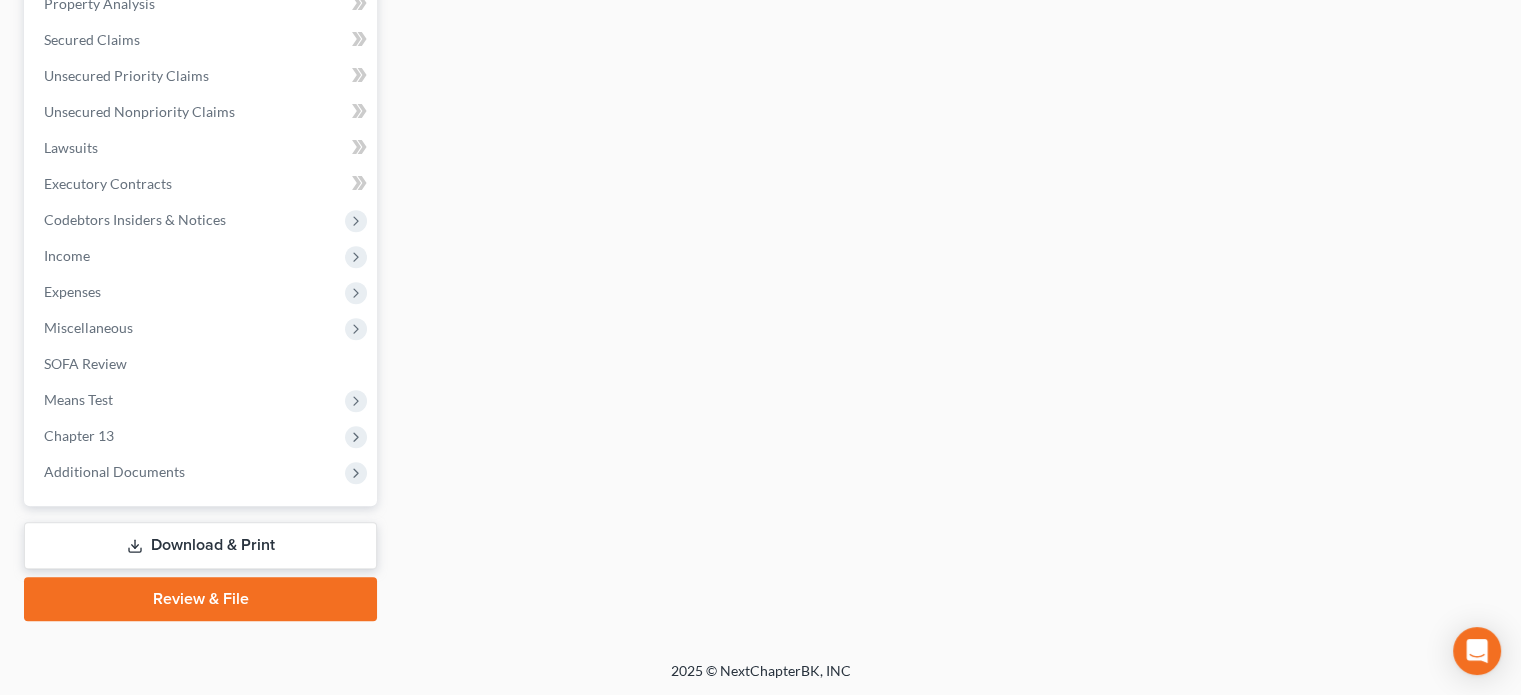 click on "Download & Print" at bounding box center (200, 545) 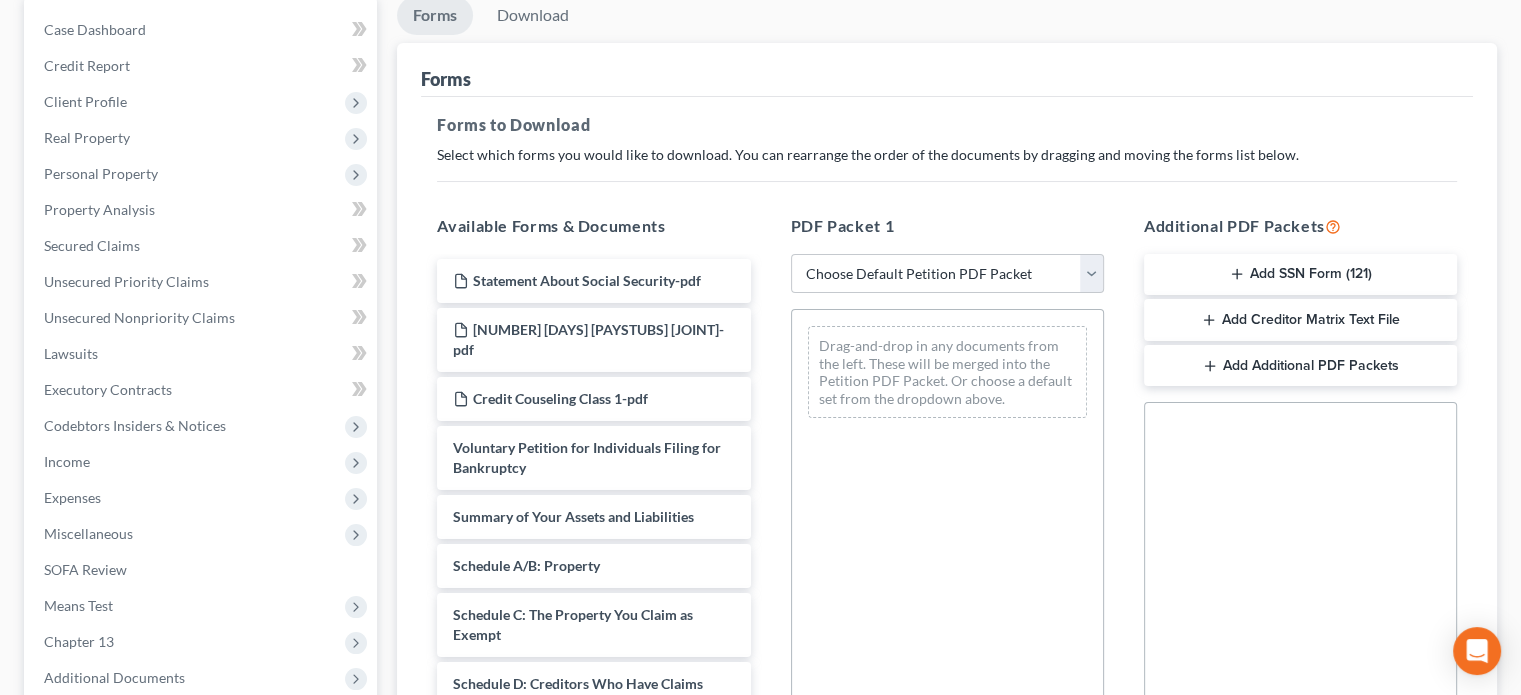 scroll, scrollTop: 200, scrollLeft: 0, axis: vertical 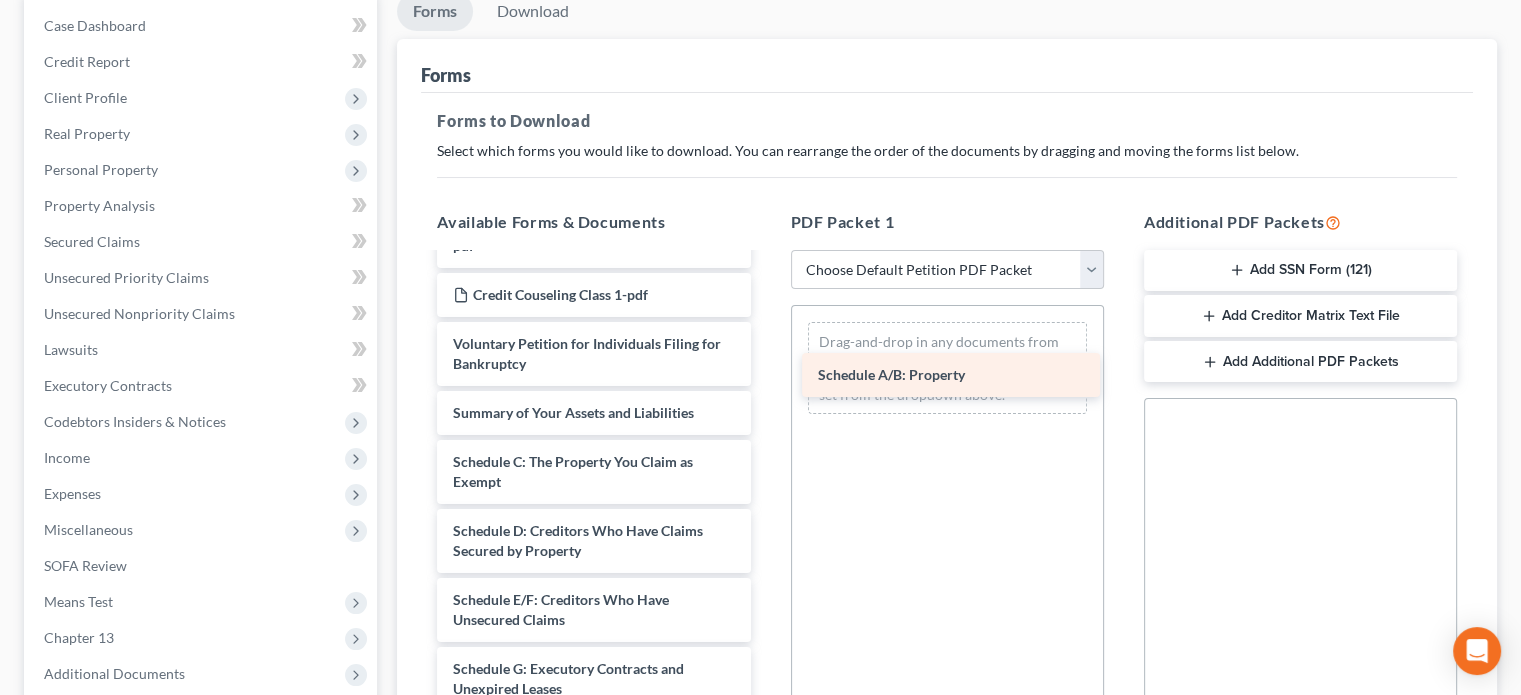 drag, startPoint x: 596, startPoint y: 442, endPoint x: 963, endPoint y: 369, distance: 374.1898 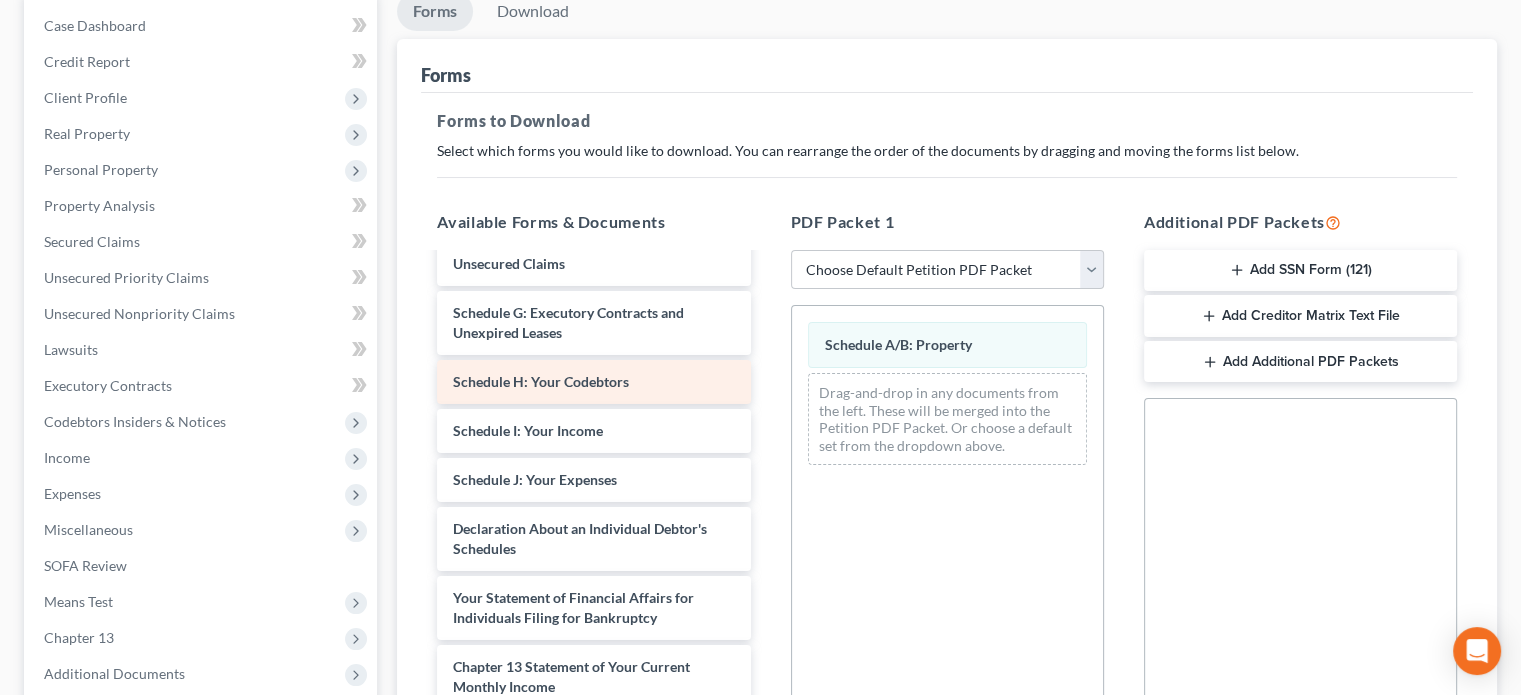 scroll, scrollTop: 500, scrollLeft: 0, axis: vertical 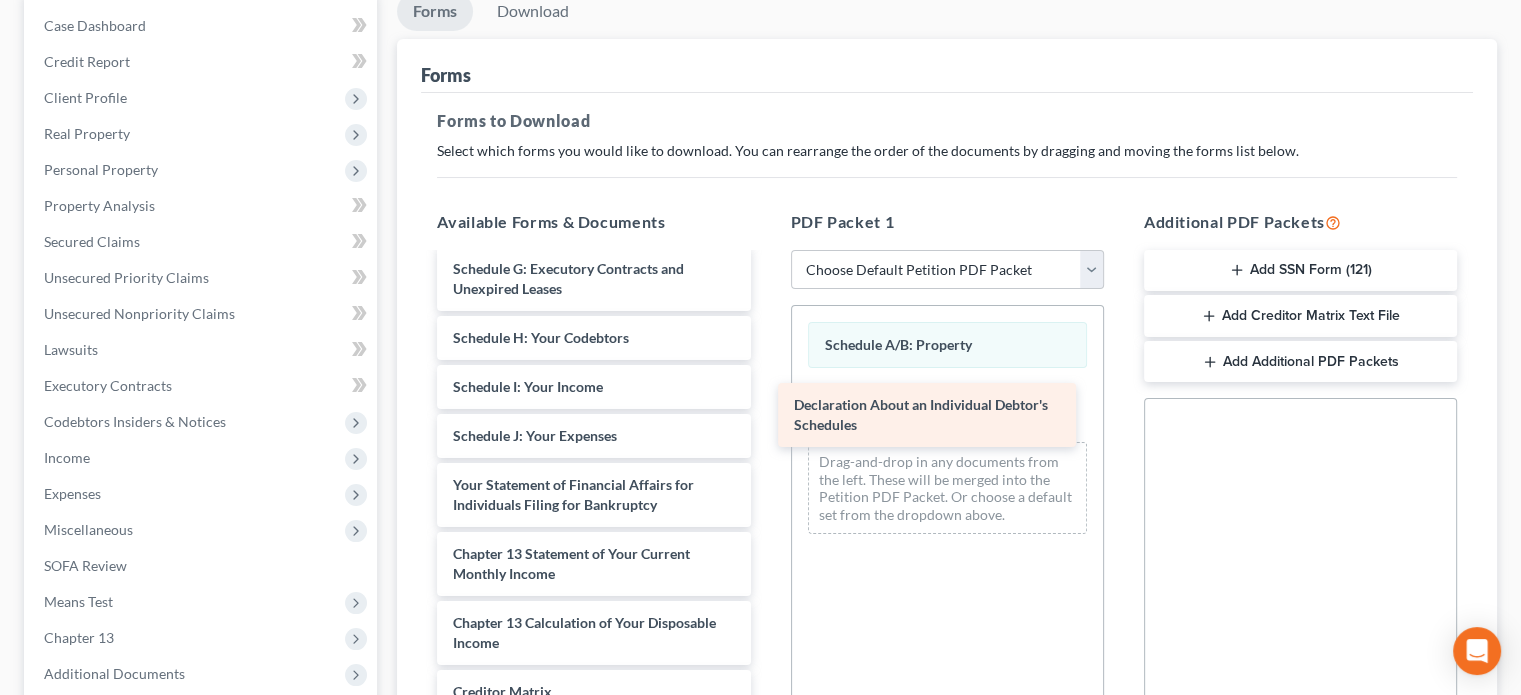 drag, startPoint x: 648, startPoint y: 485, endPoint x: 989, endPoint y: 427, distance: 345.89737 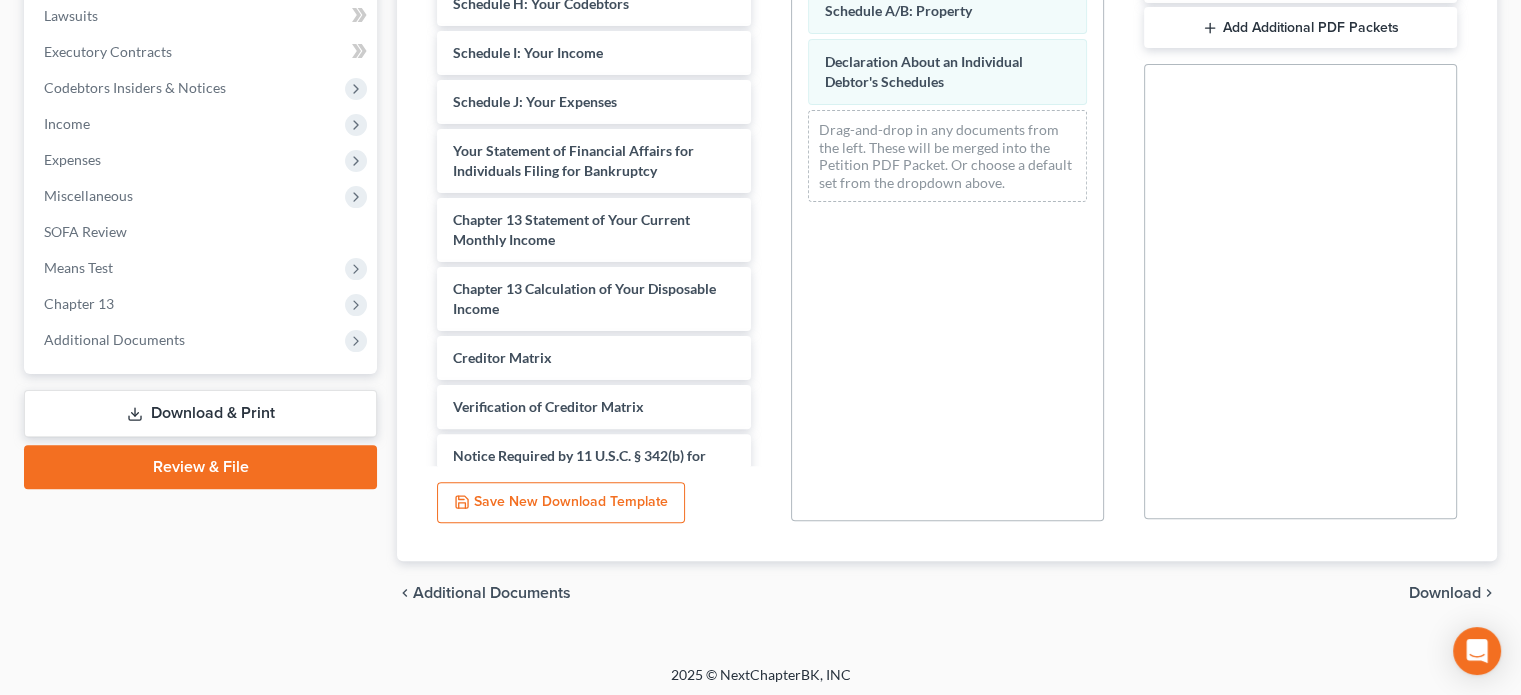 scroll, scrollTop: 538, scrollLeft: 0, axis: vertical 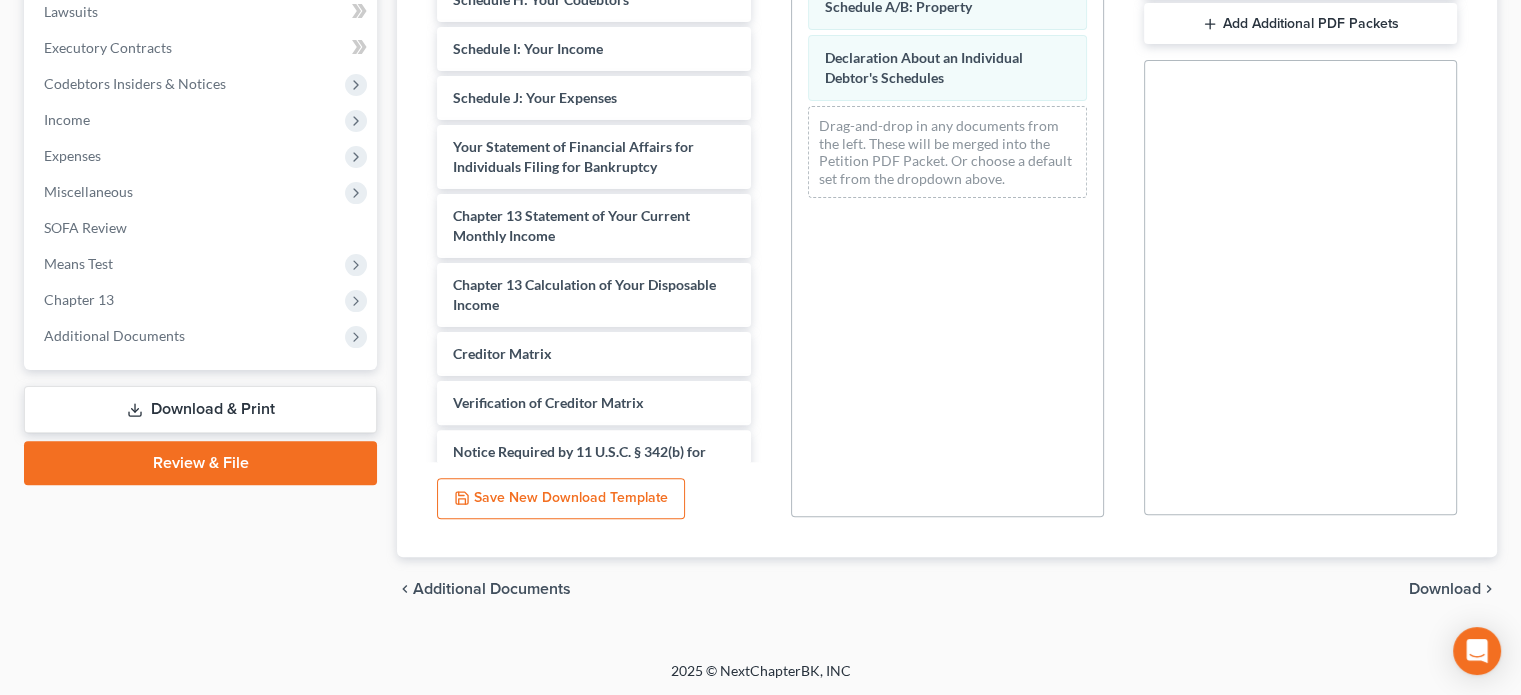 click on "Download" at bounding box center [1445, 589] 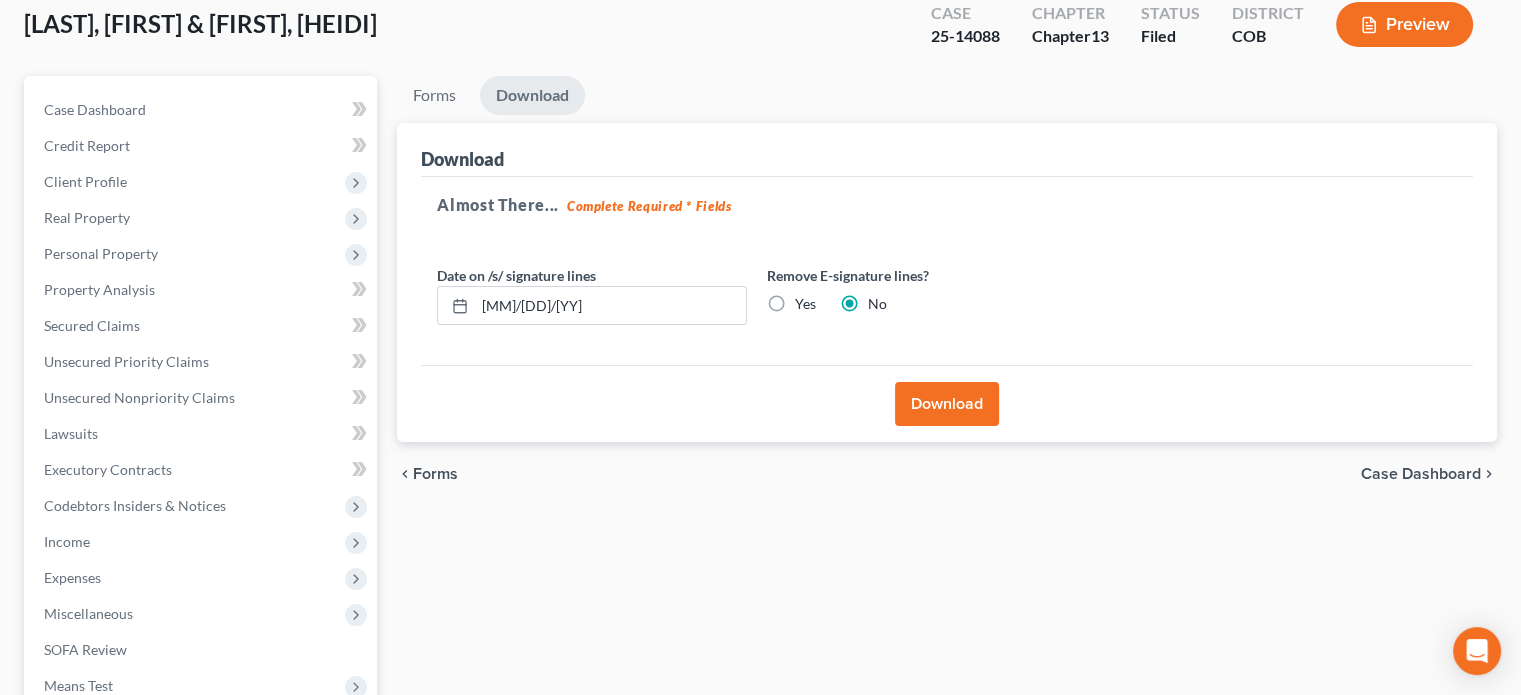 scroll, scrollTop: 102, scrollLeft: 0, axis: vertical 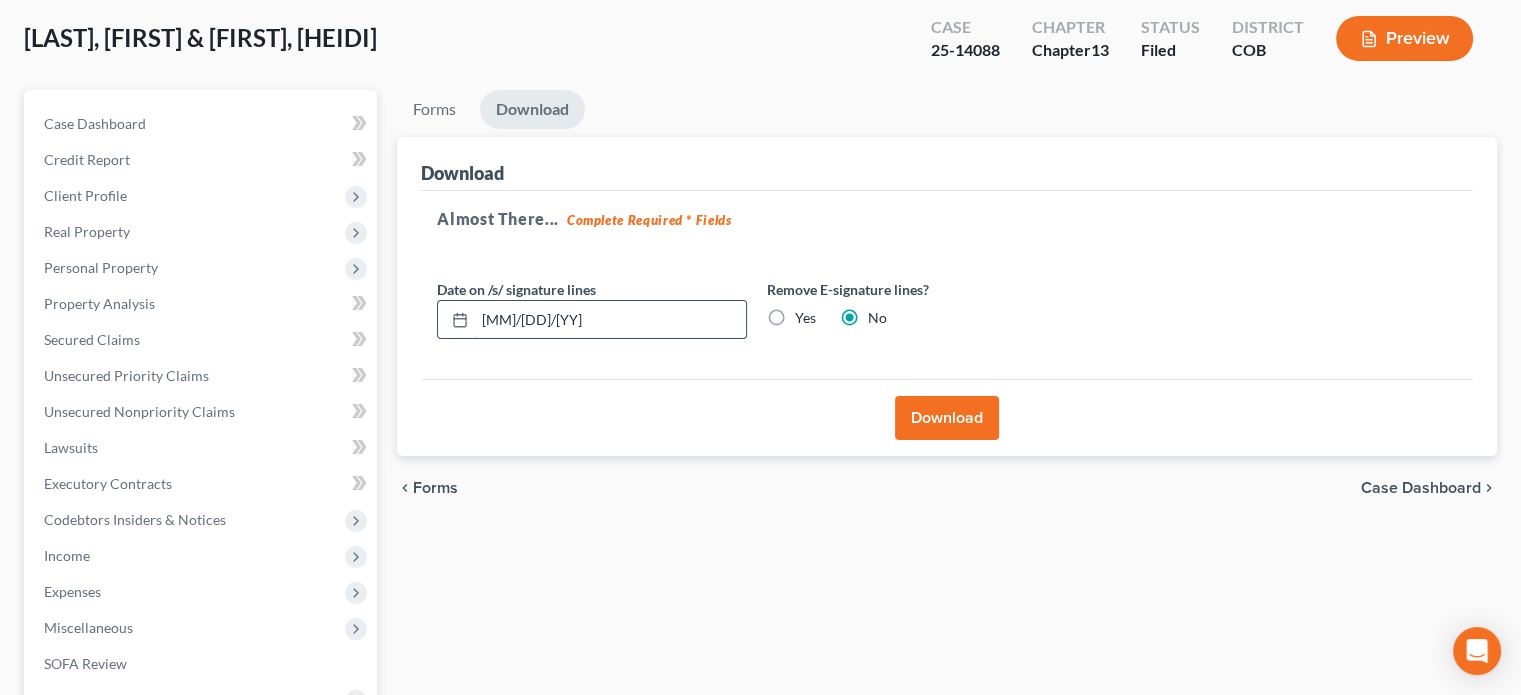 click on "[MM]/[DD]/[YY]" at bounding box center [610, 320] 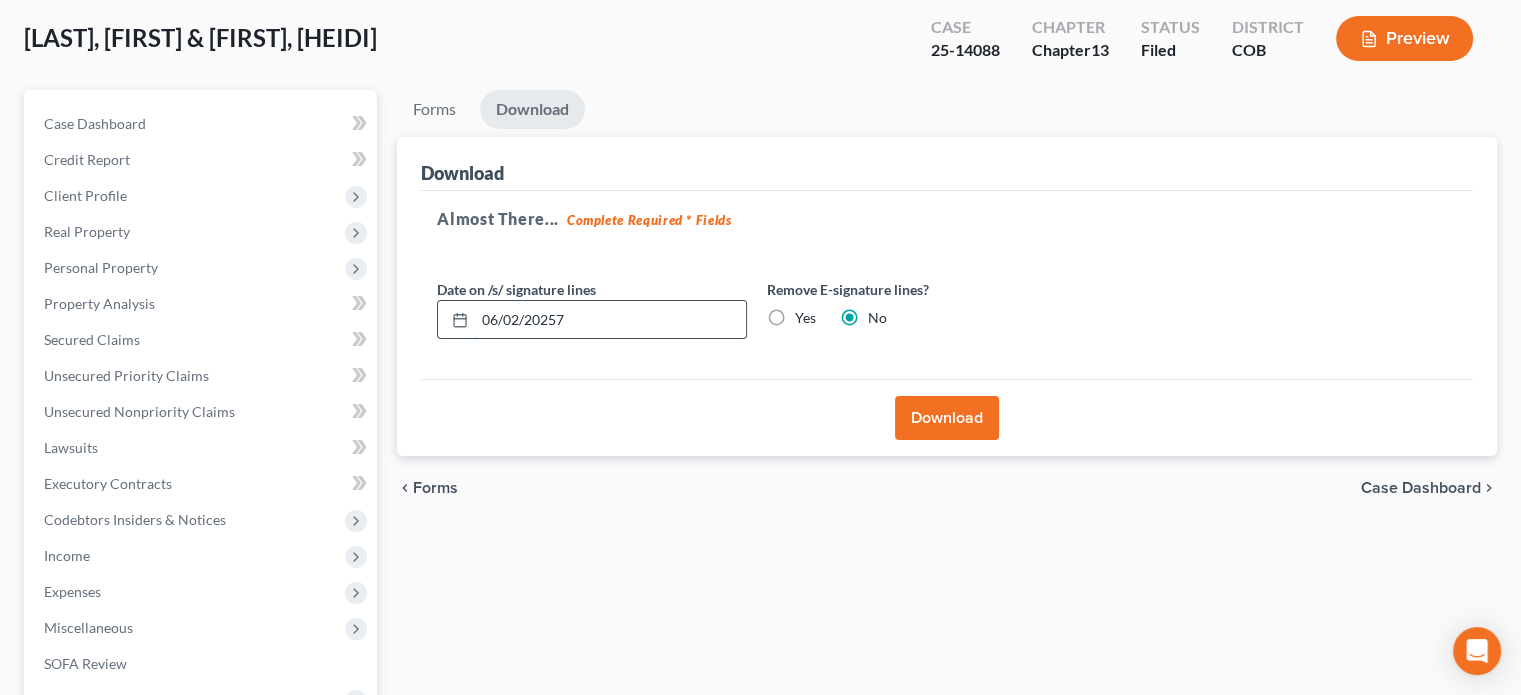 click on "06/02/20257" at bounding box center (610, 320) 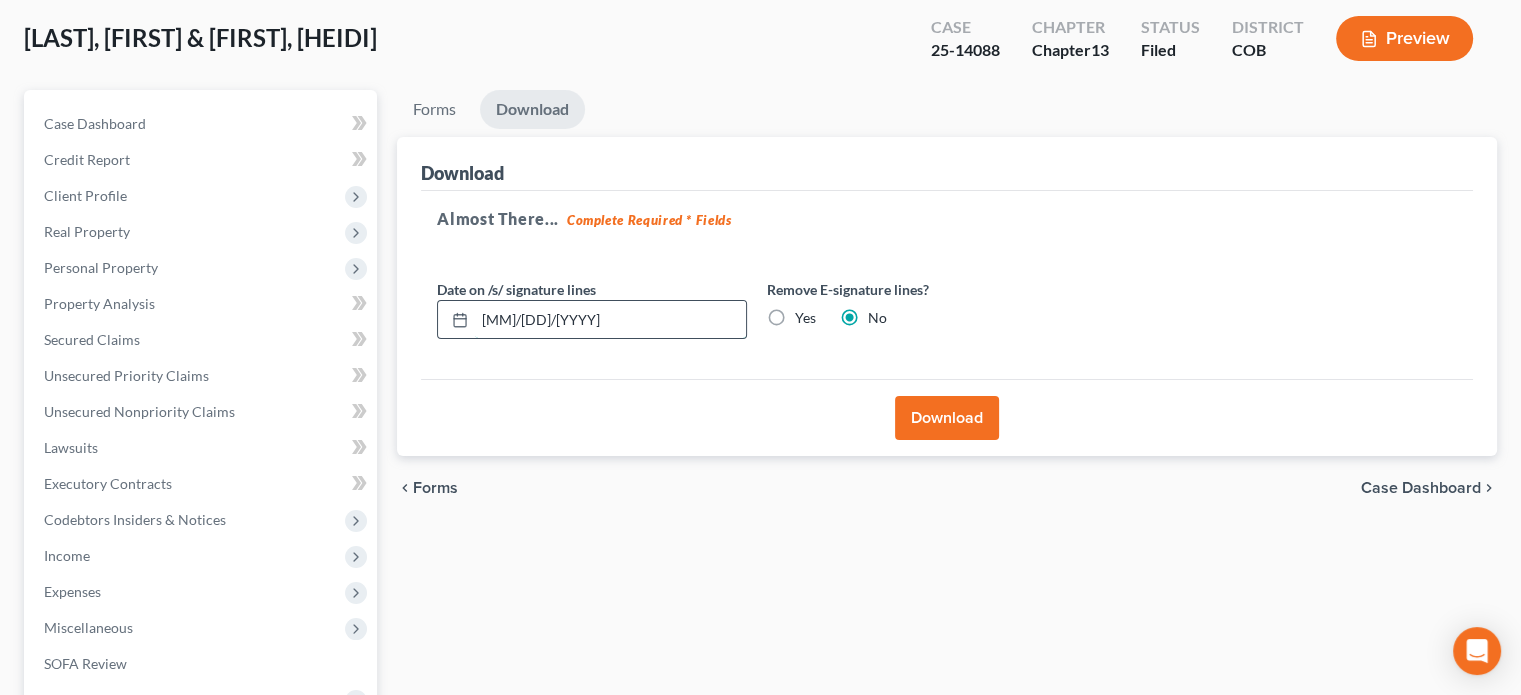 click on "[MM]/[DD]/[YYYY]" at bounding box center (610, 320) 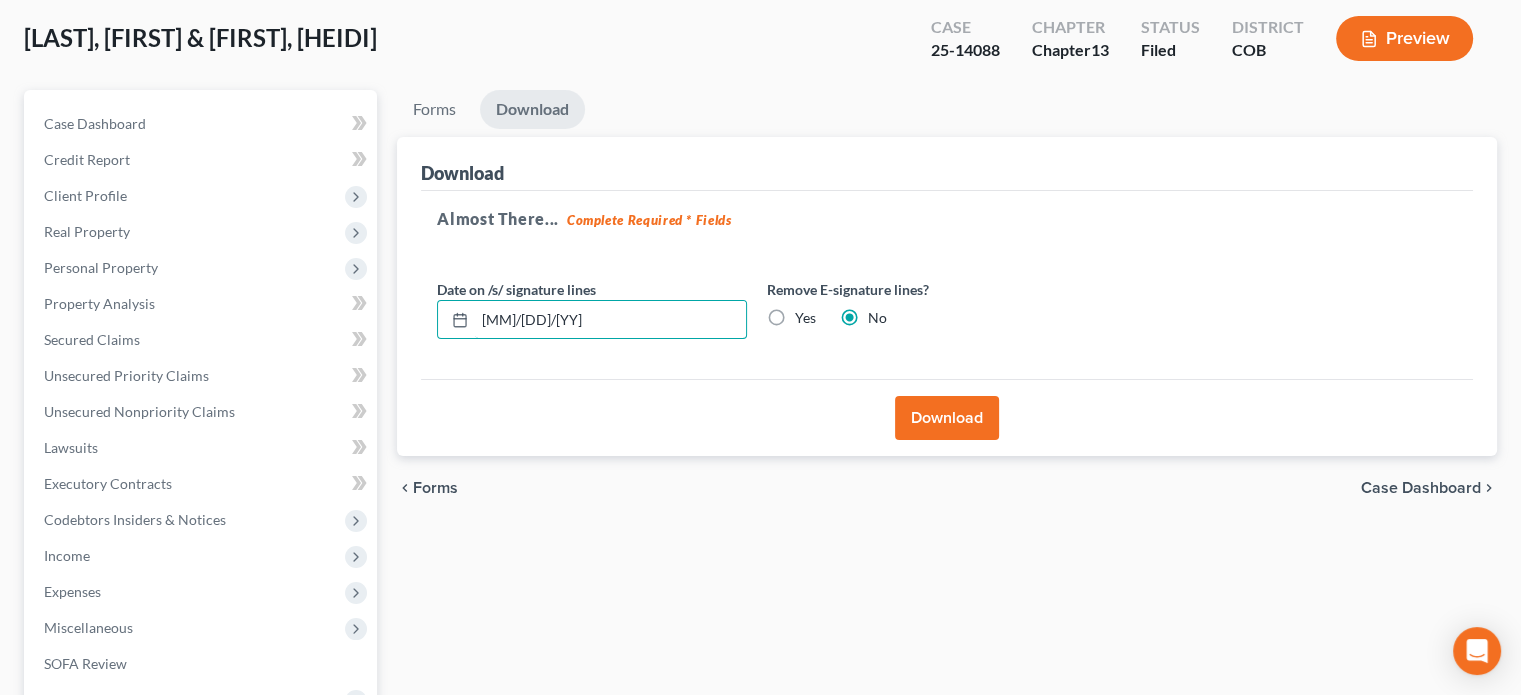 type on "[MM]/[DD]/[YY]" 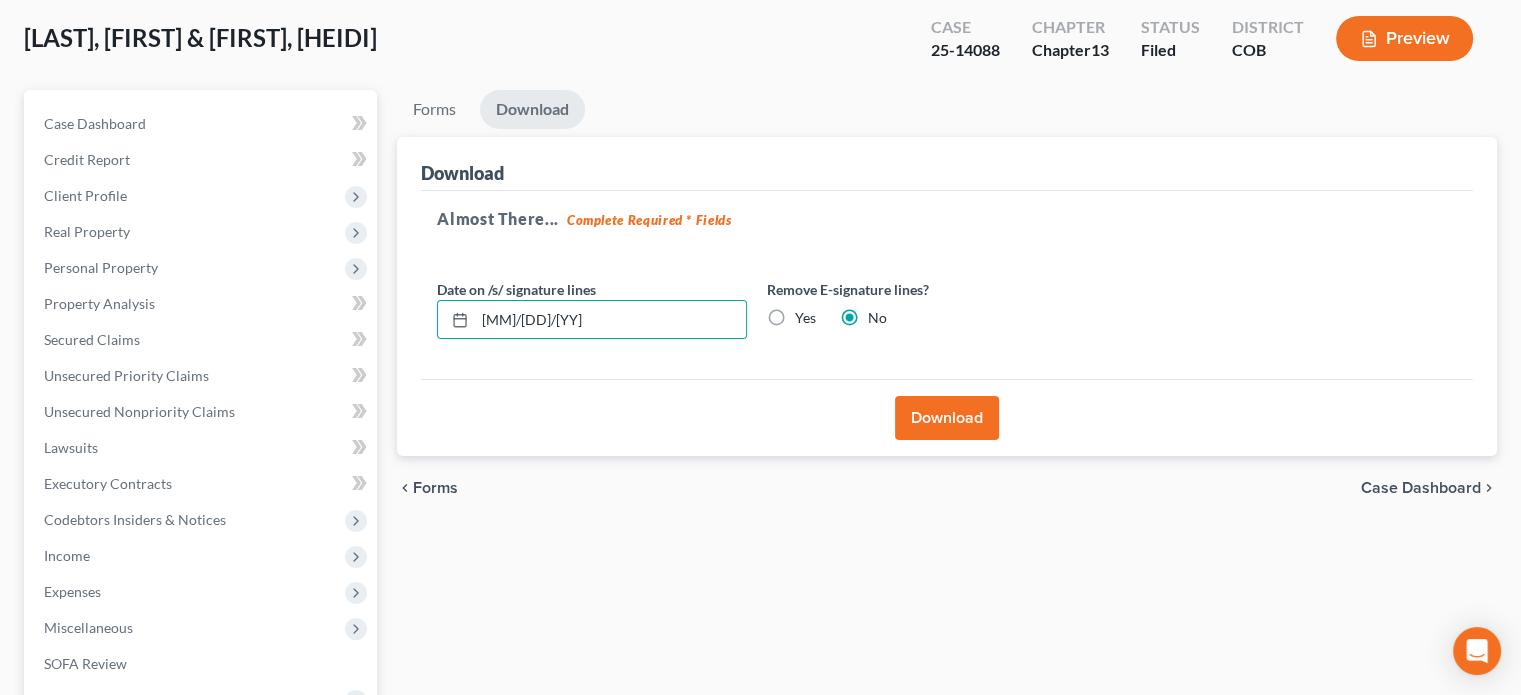 click on "Download" at bounding box center [947, 418] 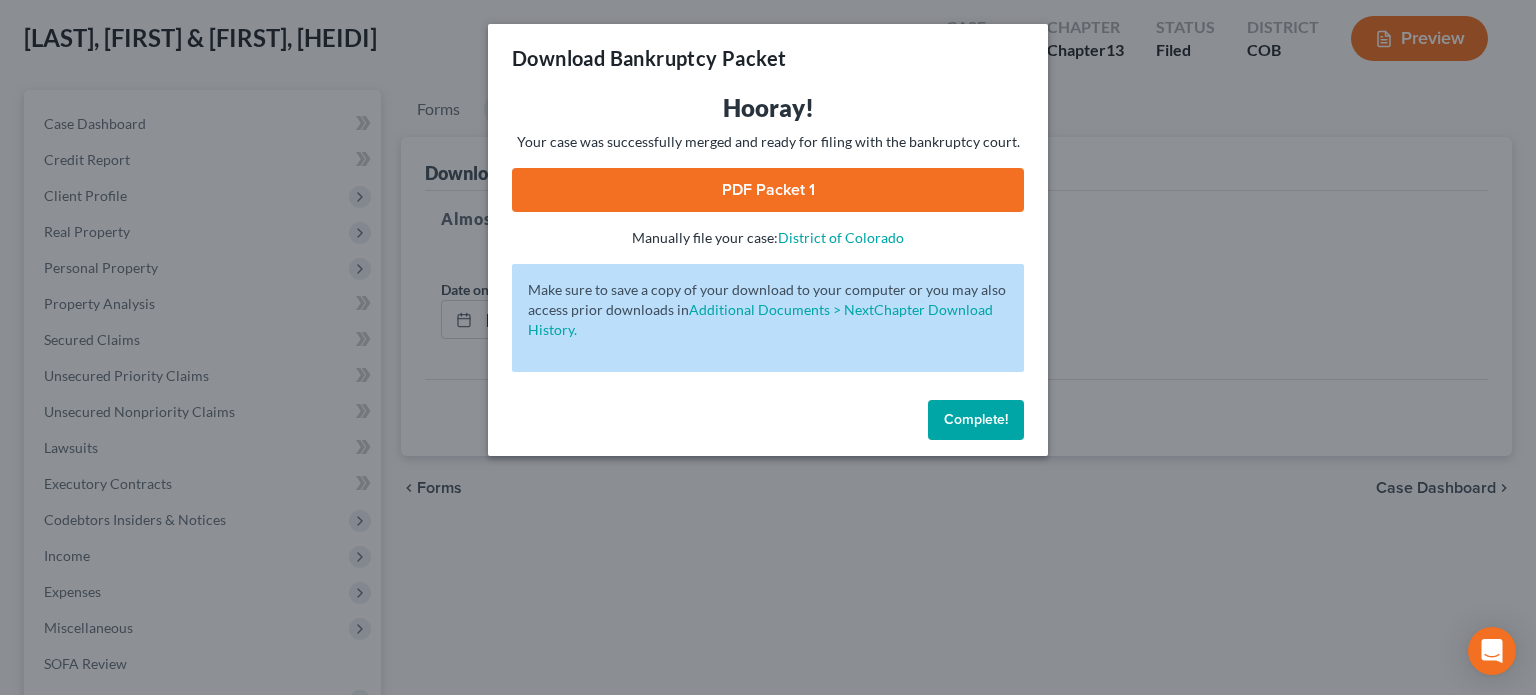 click on "PDF Packet 1" at bounding box center [768, 190] 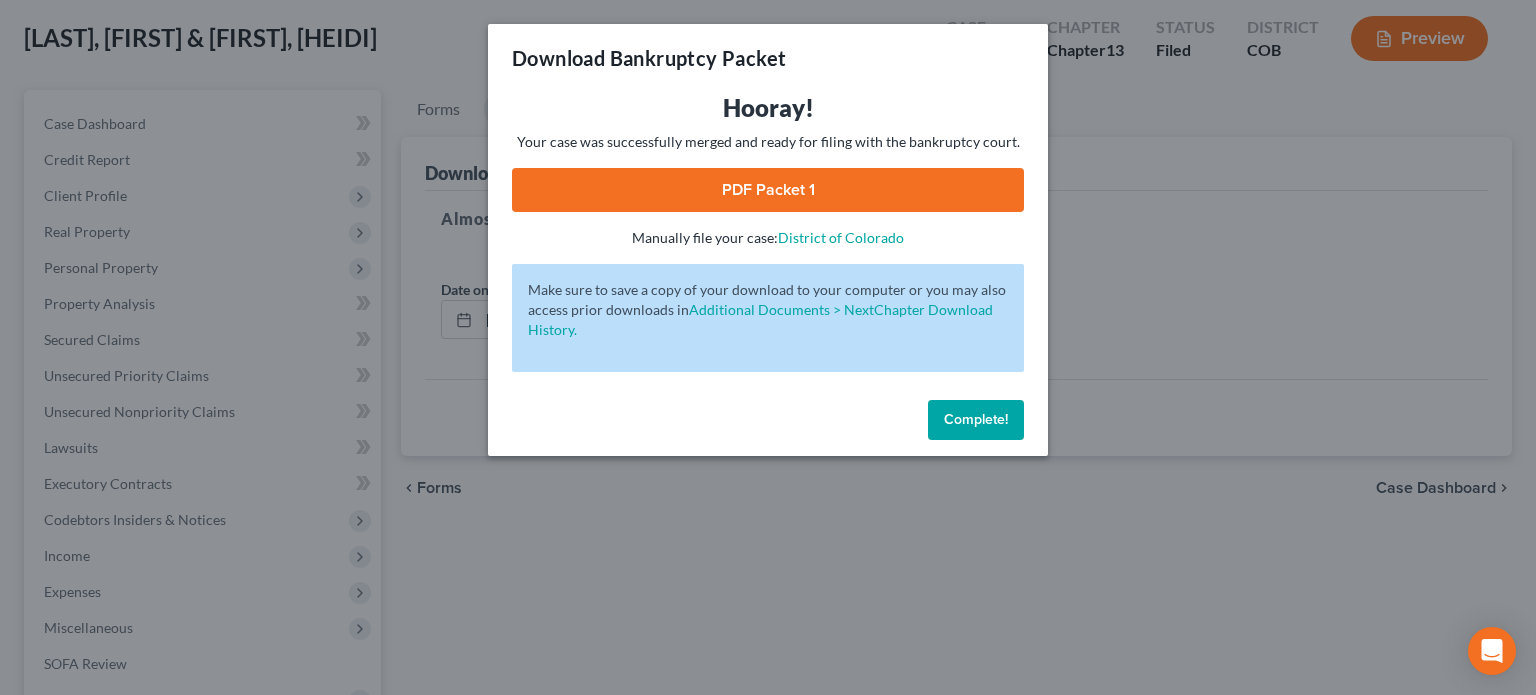 click on "Complete!" at bounding box center (976, 419) 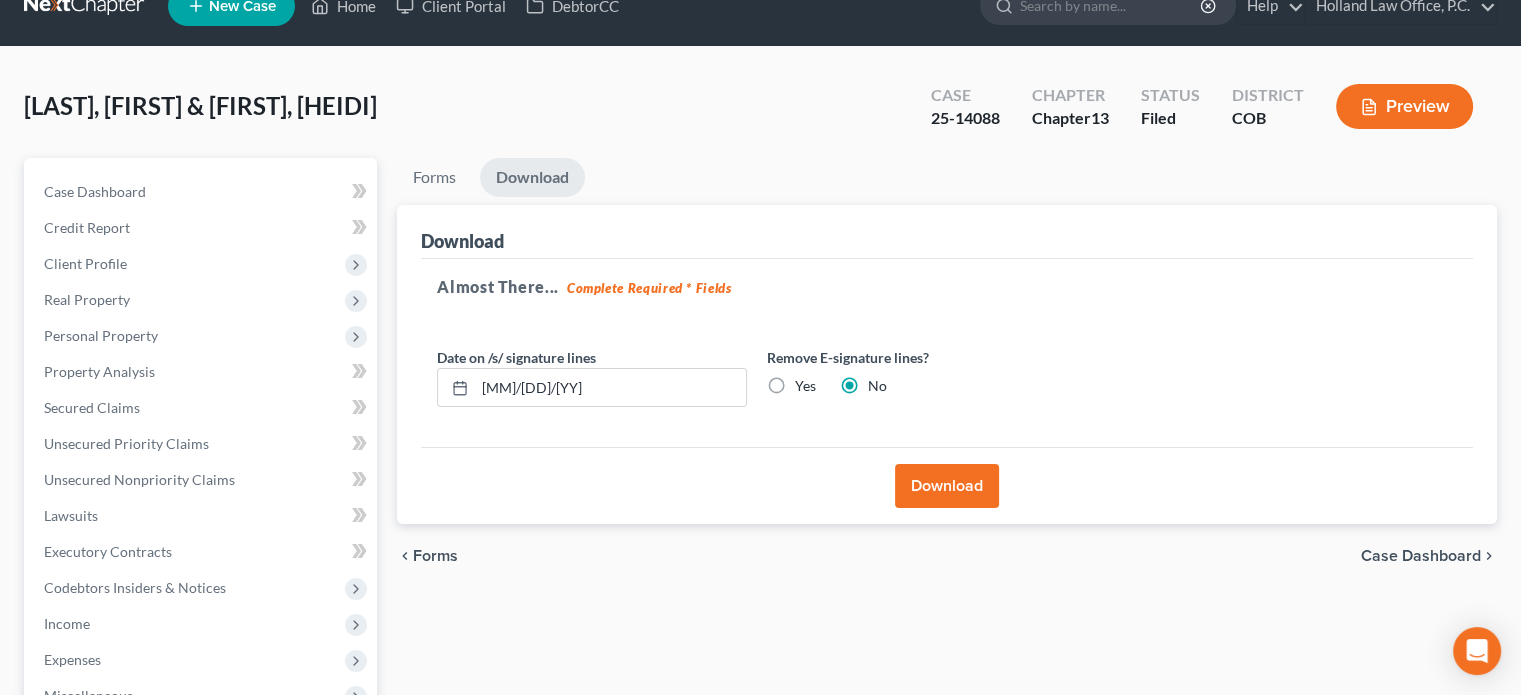 scroll, scrollTop: 0, scrollLeft: 0, axis: both 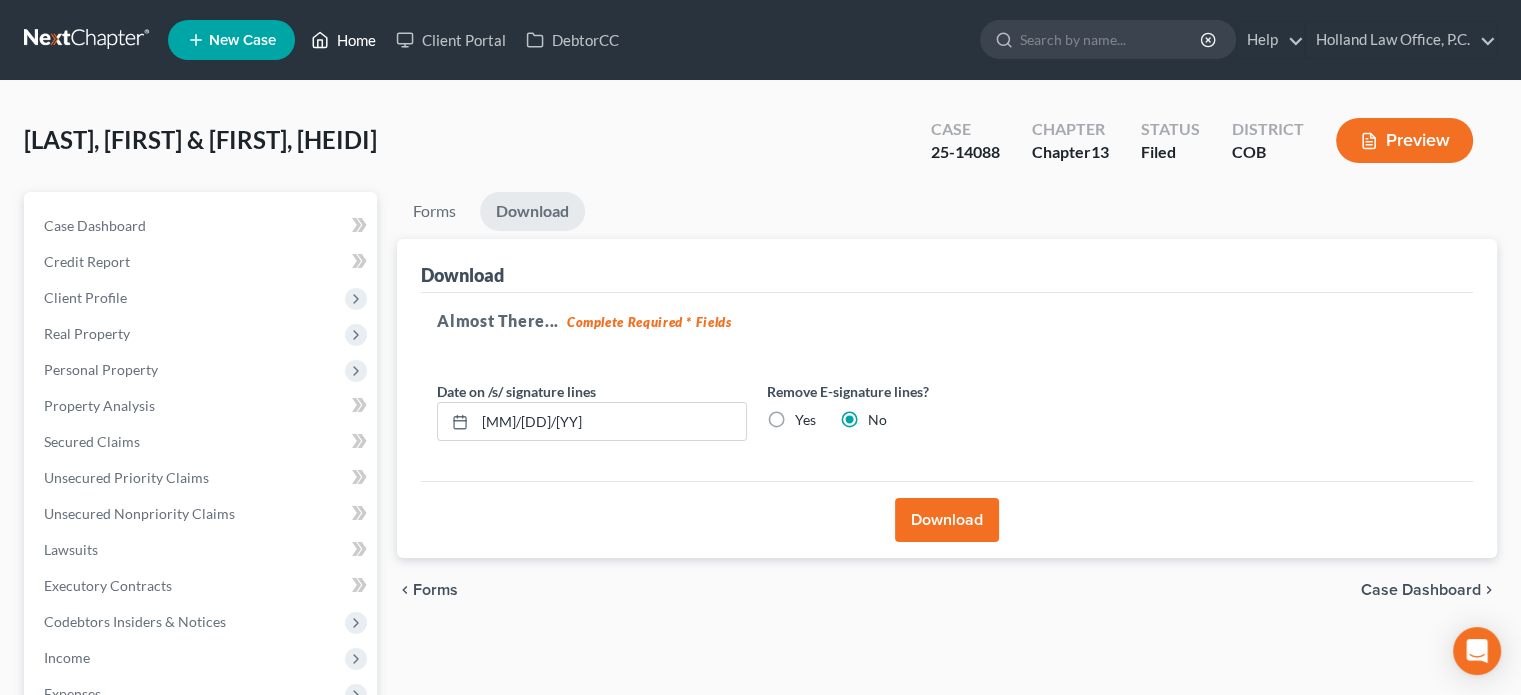click on "Home" at bounding box center (343, 40) 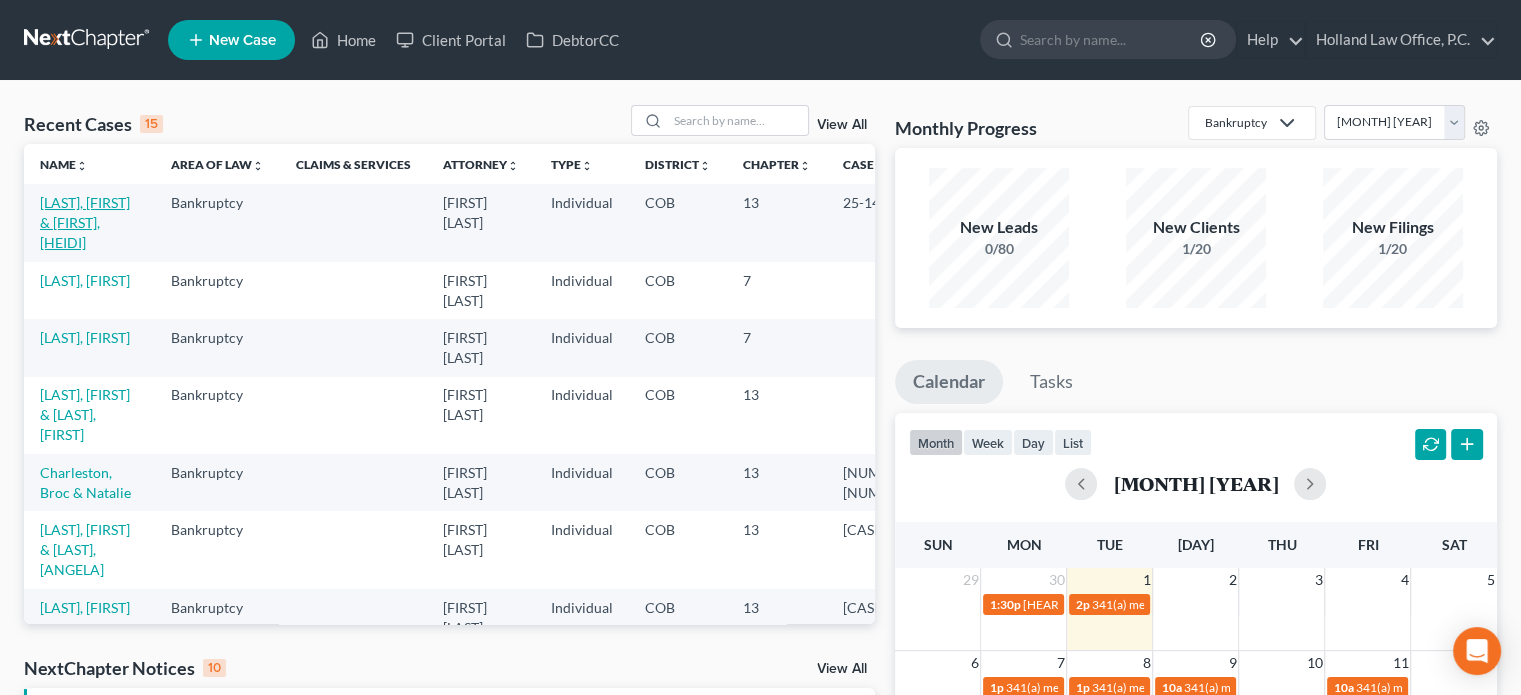 click on "[LAST], [FIRST] & [FIRST], [HEIDI]" at bounding box center (85, 222) 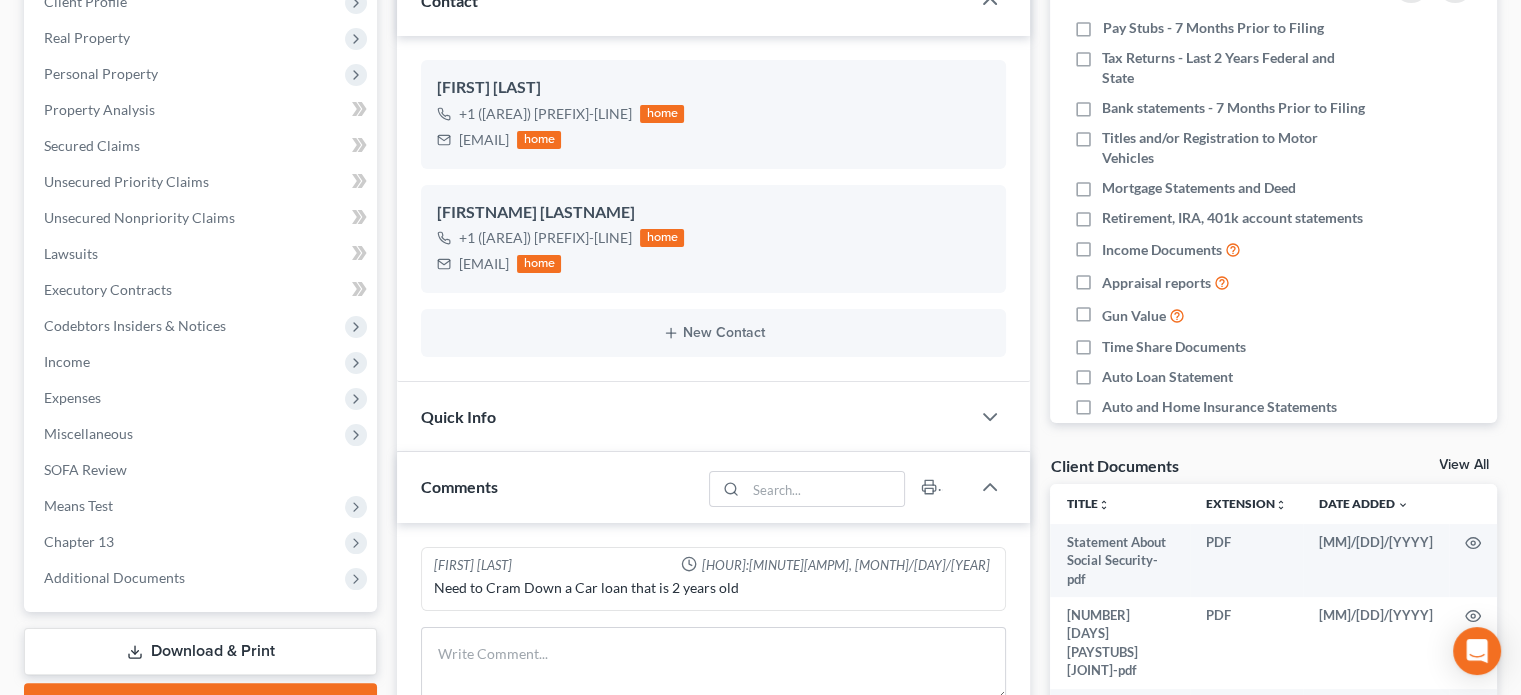 scroll, scrollTop: 600, scrollLeft: 0, axis: vertical 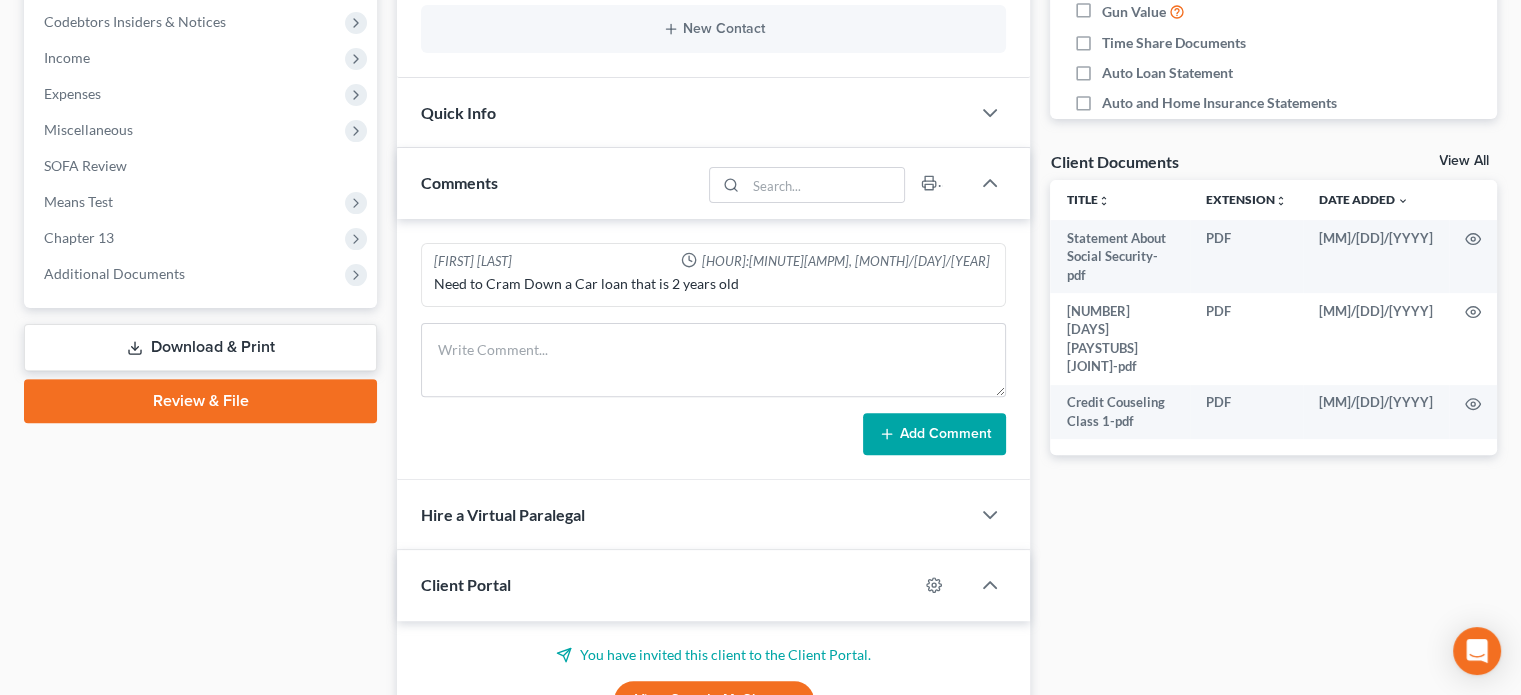 click on "Download & Print" at bounding box center [200, 347] 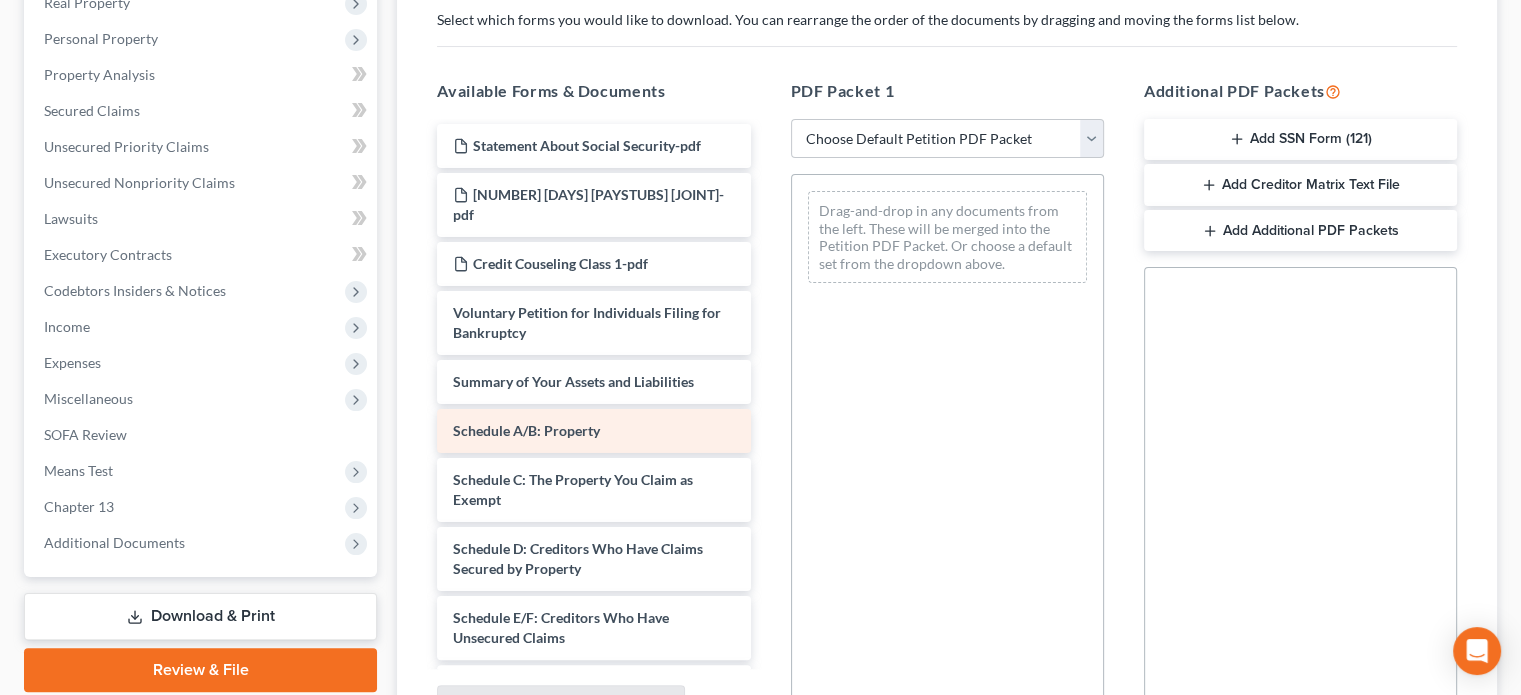 scroll, scrollTop: 413, scrollLeft: 0, axis: vertical 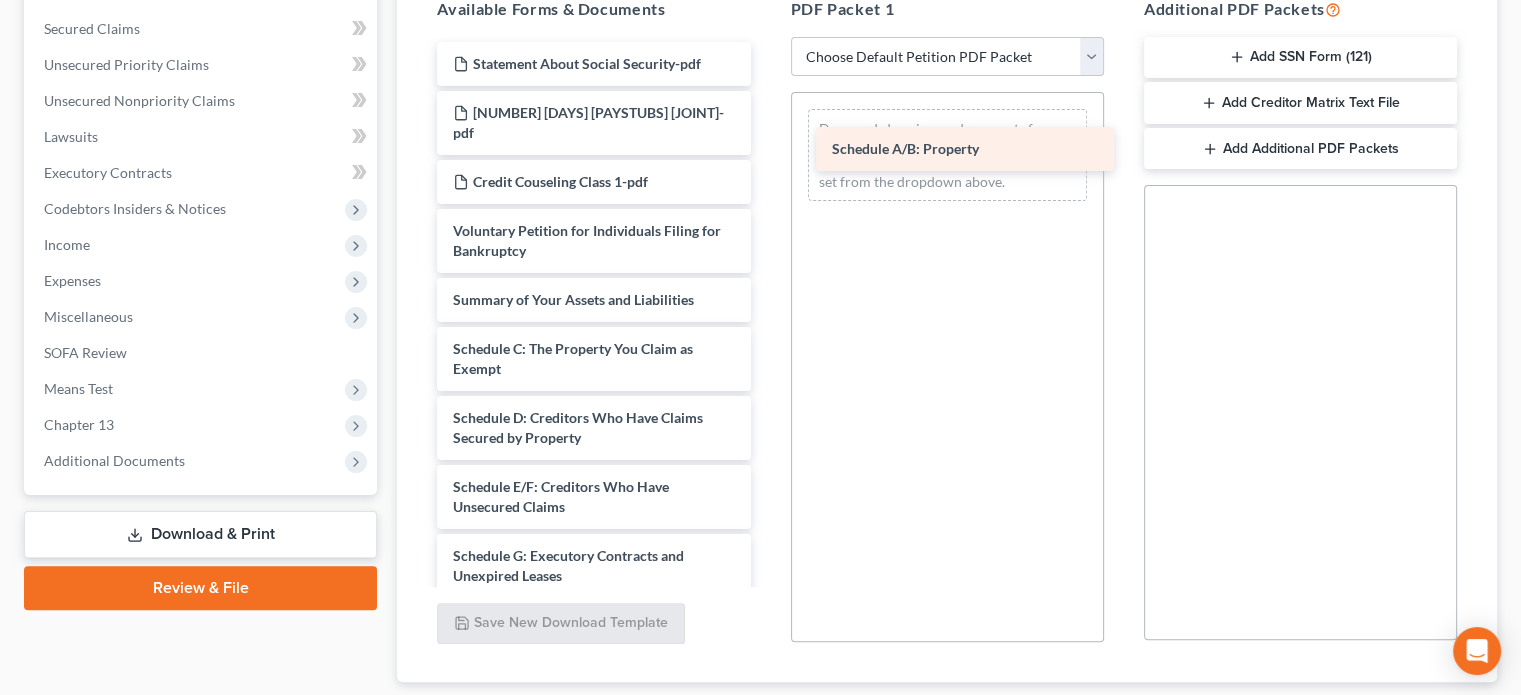 drag, startPoint x: 556, startPoint y: 326, endPoint x: 935, endPoint y: 148, distance: 418.7183 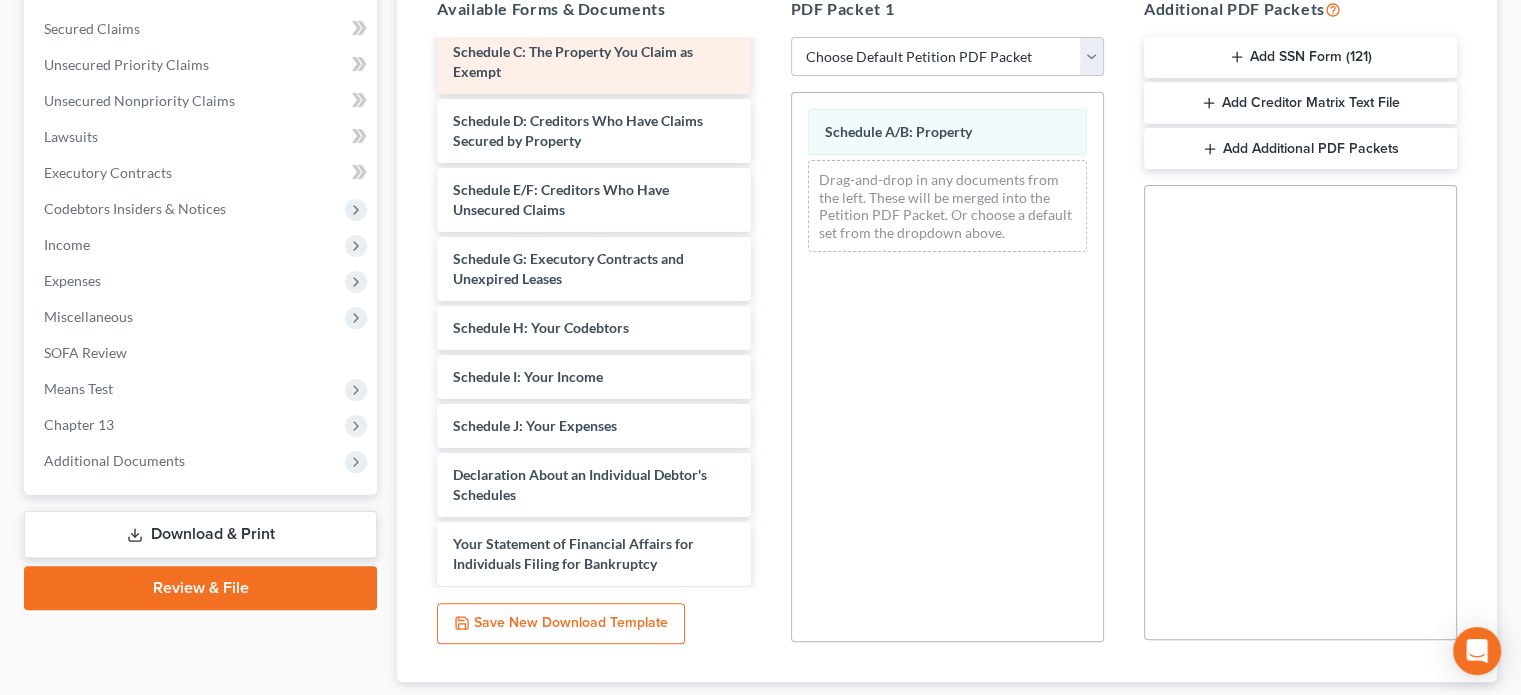 scroll, scrollTop: 300, scrollLeft: 0, axis: vertical 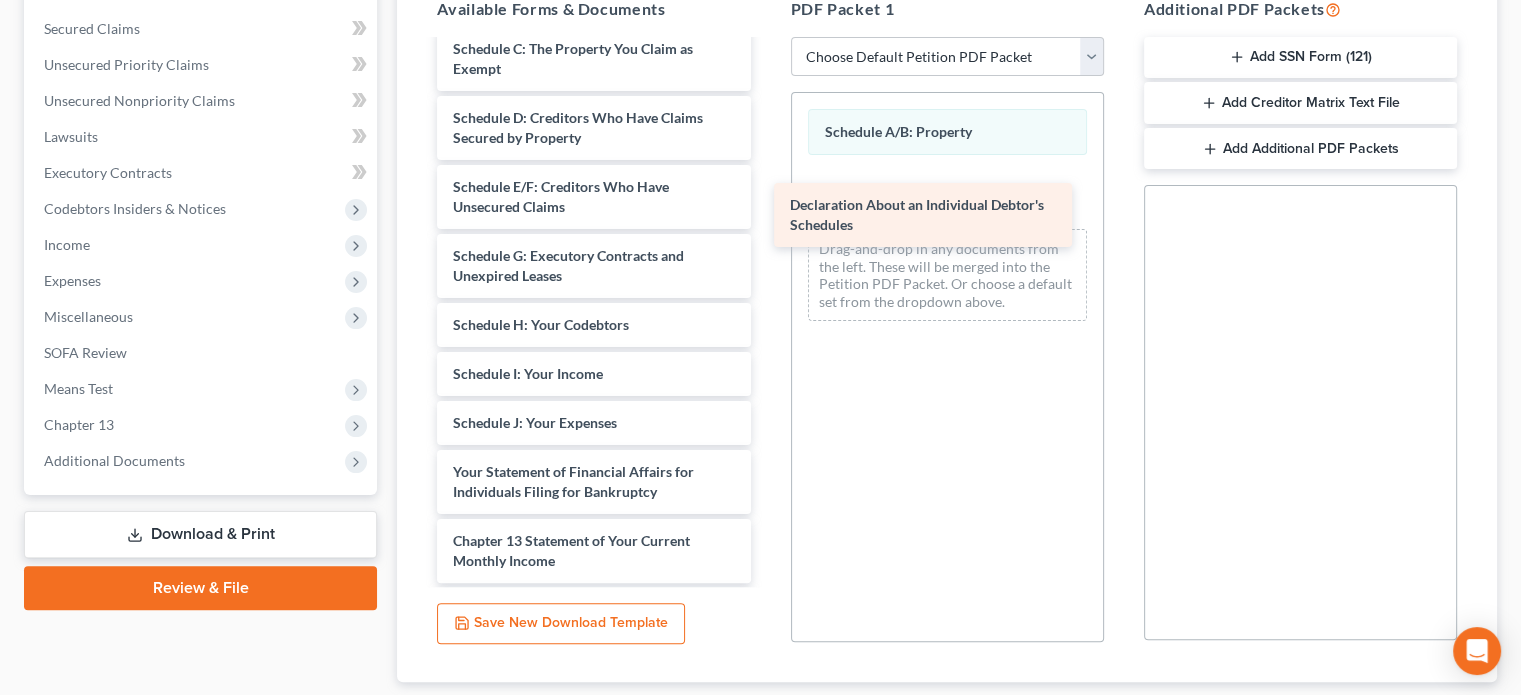 drag, startPoint x: 644, startPoint y: 452, endPoint x: 981, endPoint y: 207, distance: 416.64612 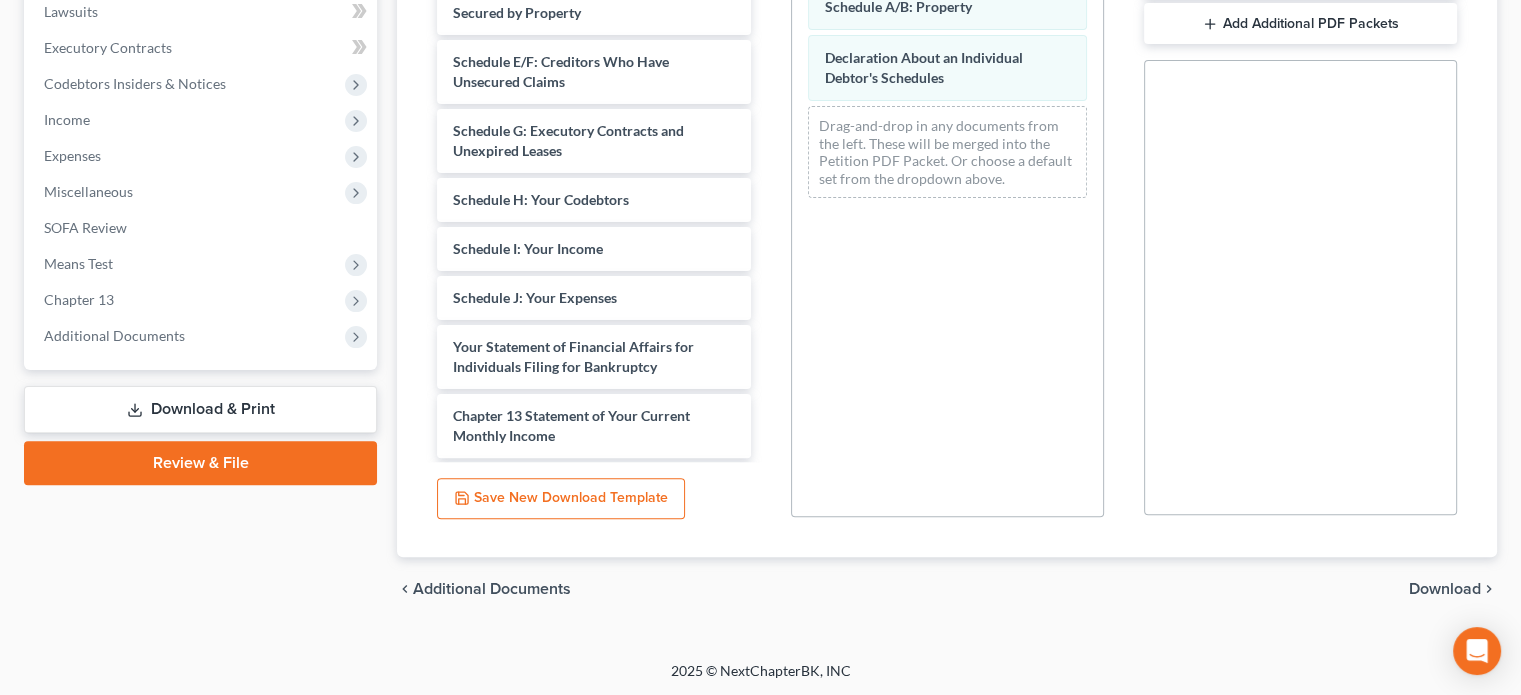 click on "Download" at bounding box center [1445, 589] 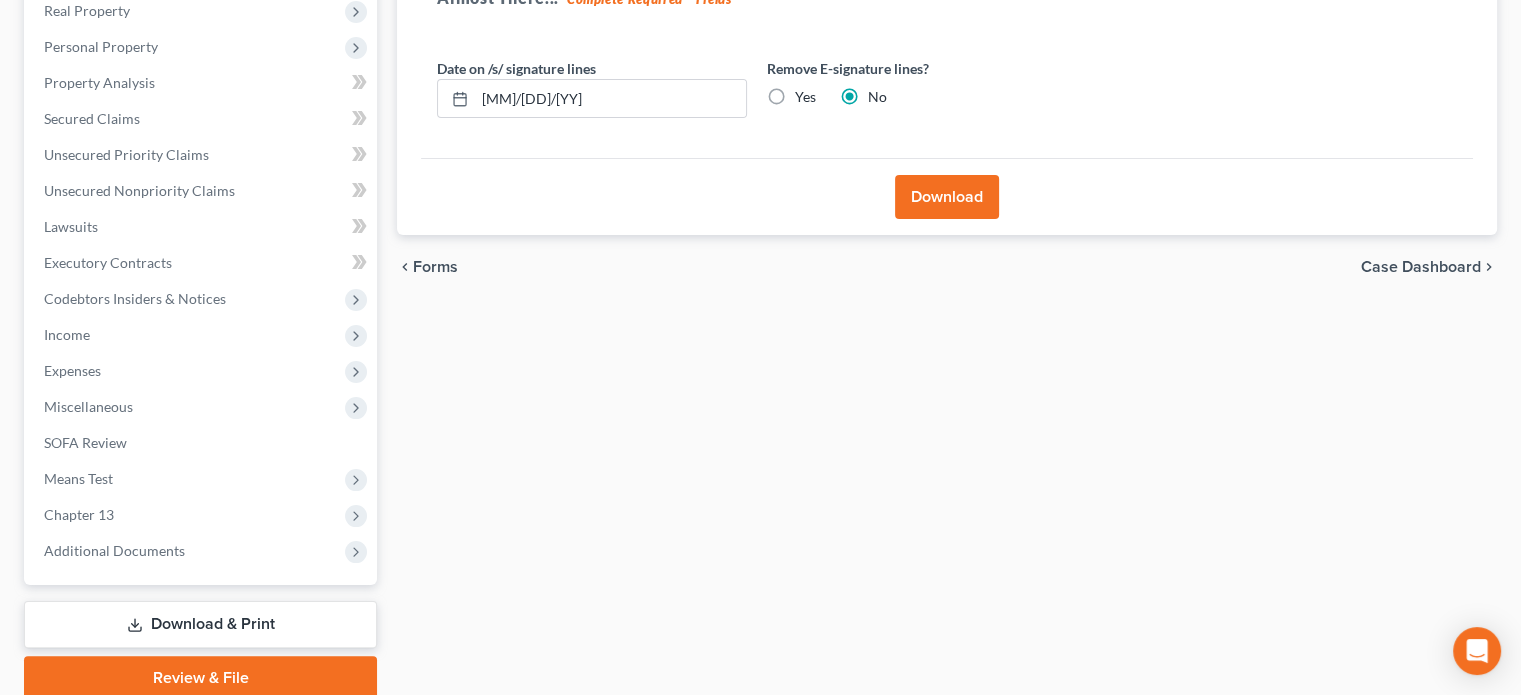 scroll, scrollTop: 202, scrollLeft: 0, axis: vertical 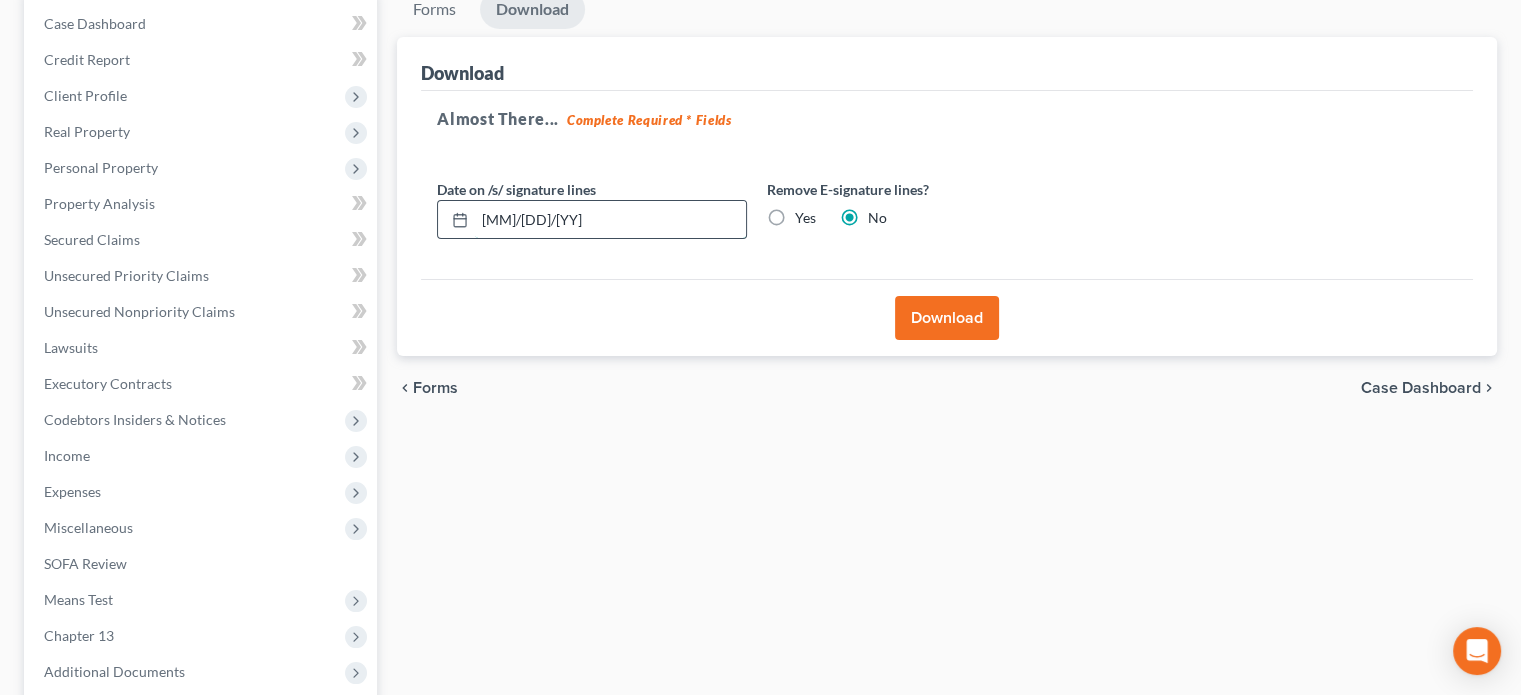 click on "[MM]/[DD]/[YY]" at bounding box center [610, 220] 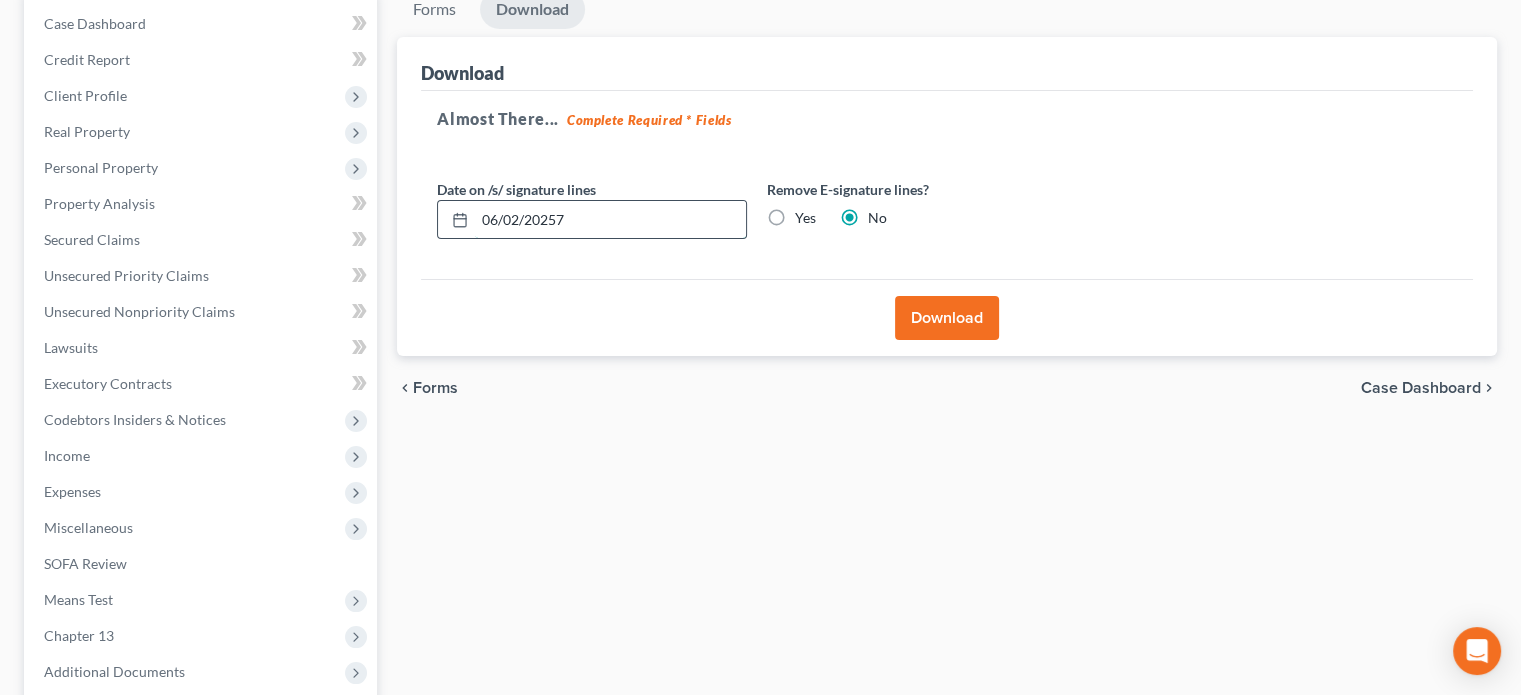 click on "06/02/20257" at bounding box center (610, 220) 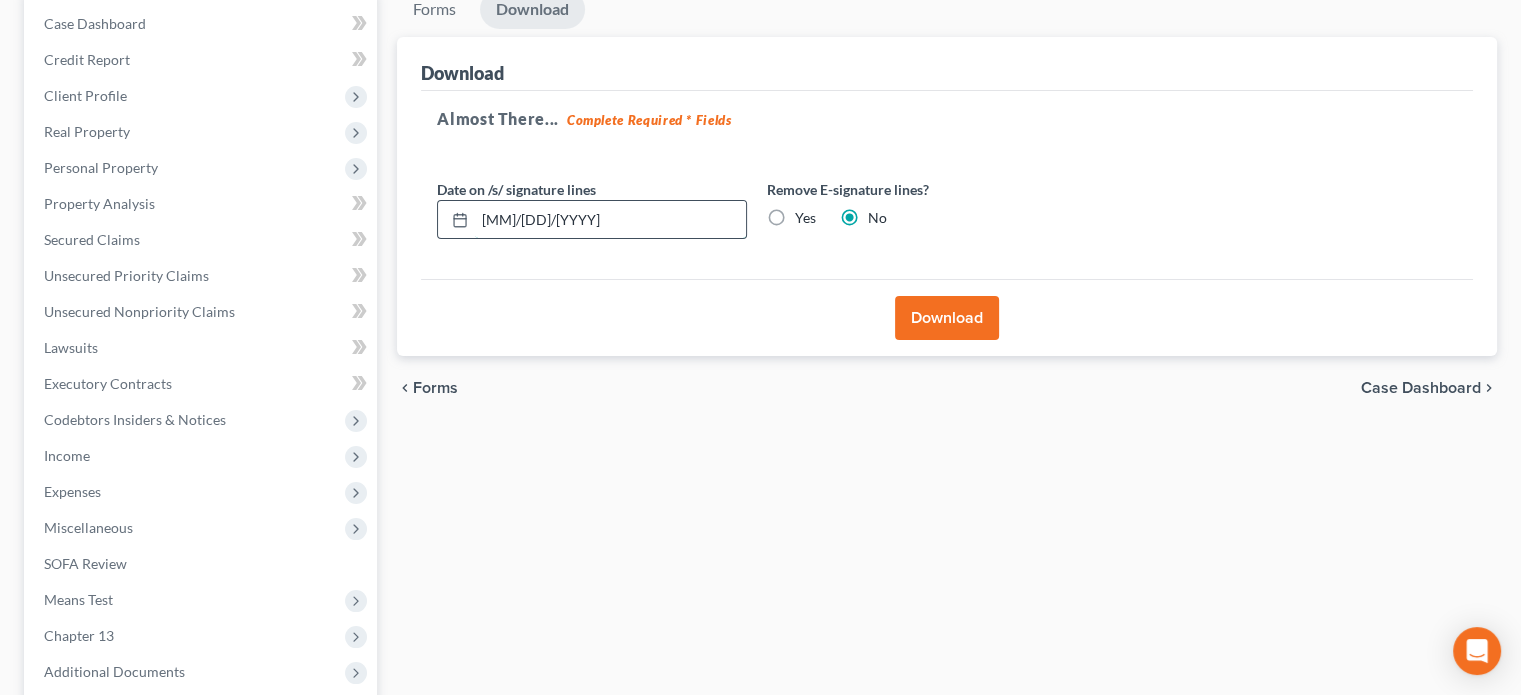 click on "[MM]/[DD]/[YYYY]" at bounding box center (610, 220) 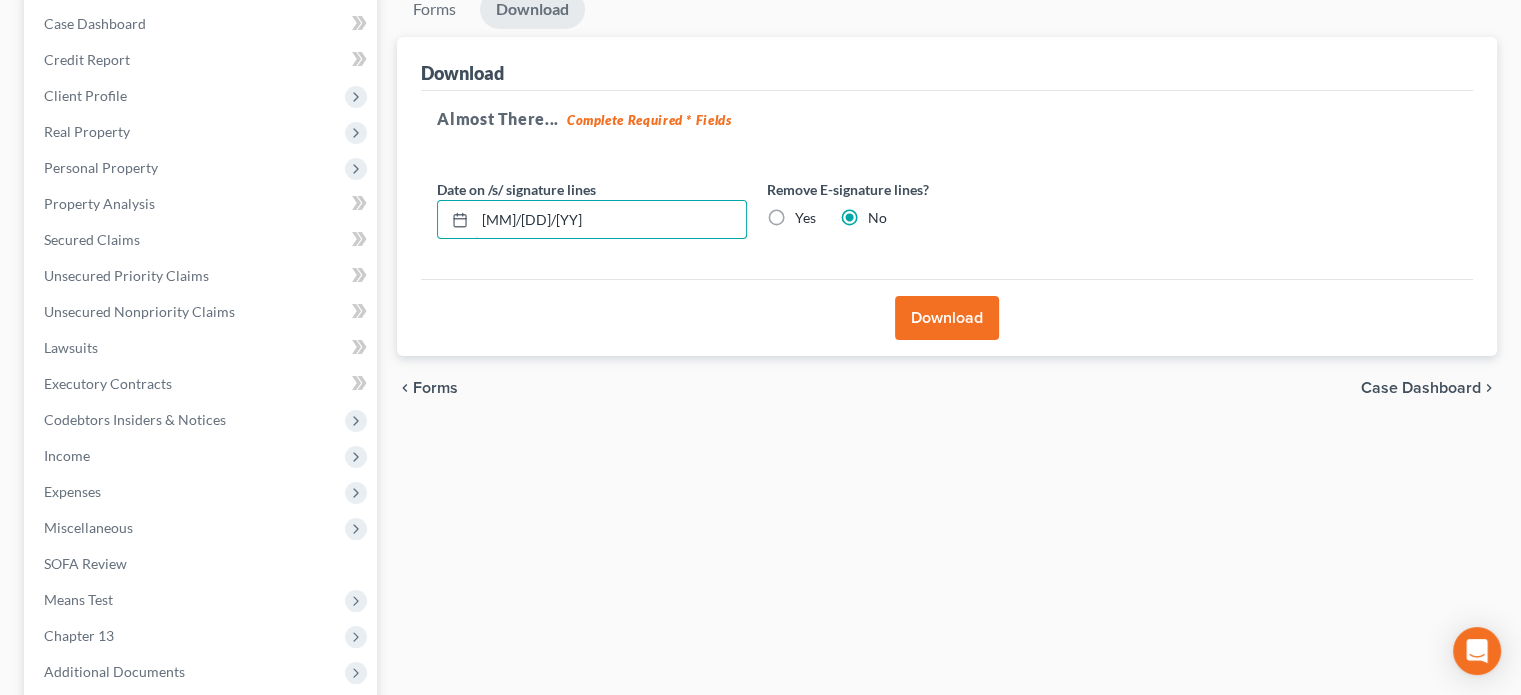 type on "[MM]/[DD]/[YY]" 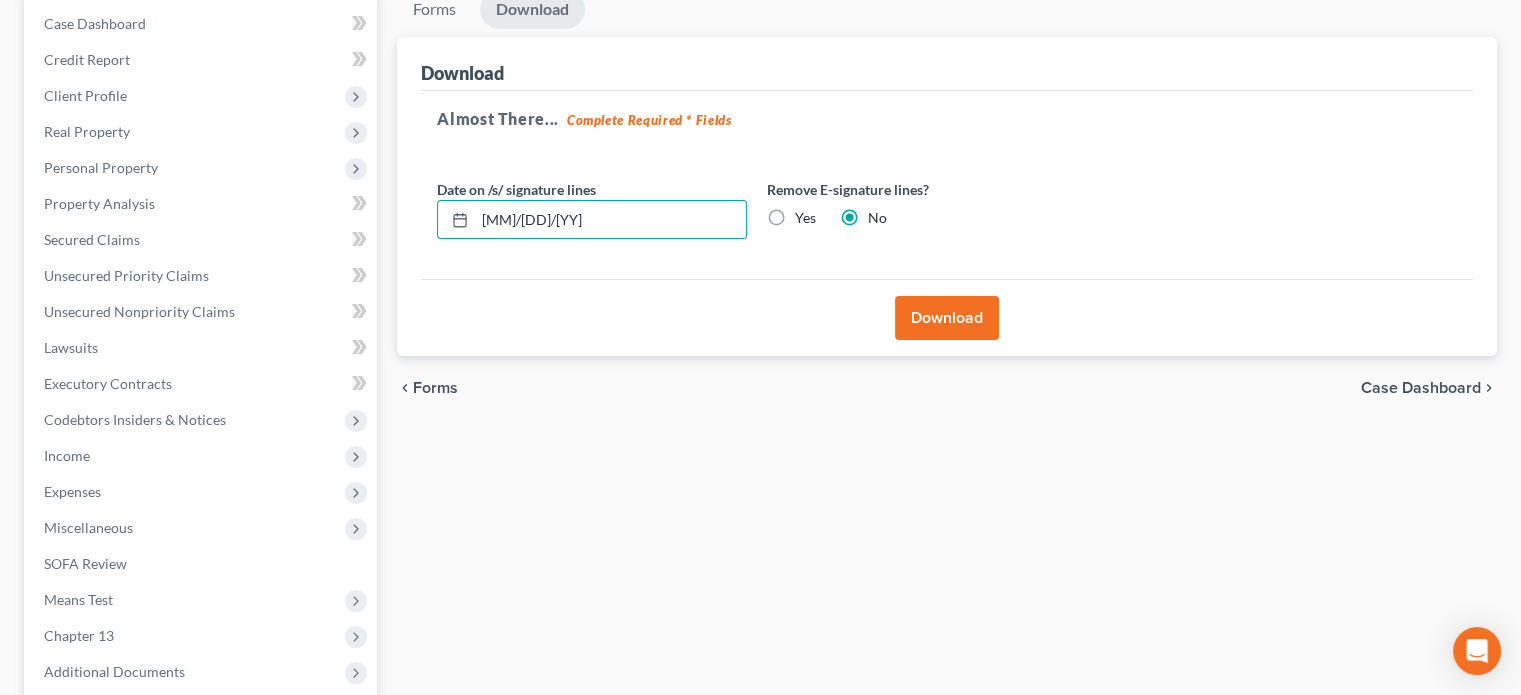 click on "Download" at bounding box center [947, 318] 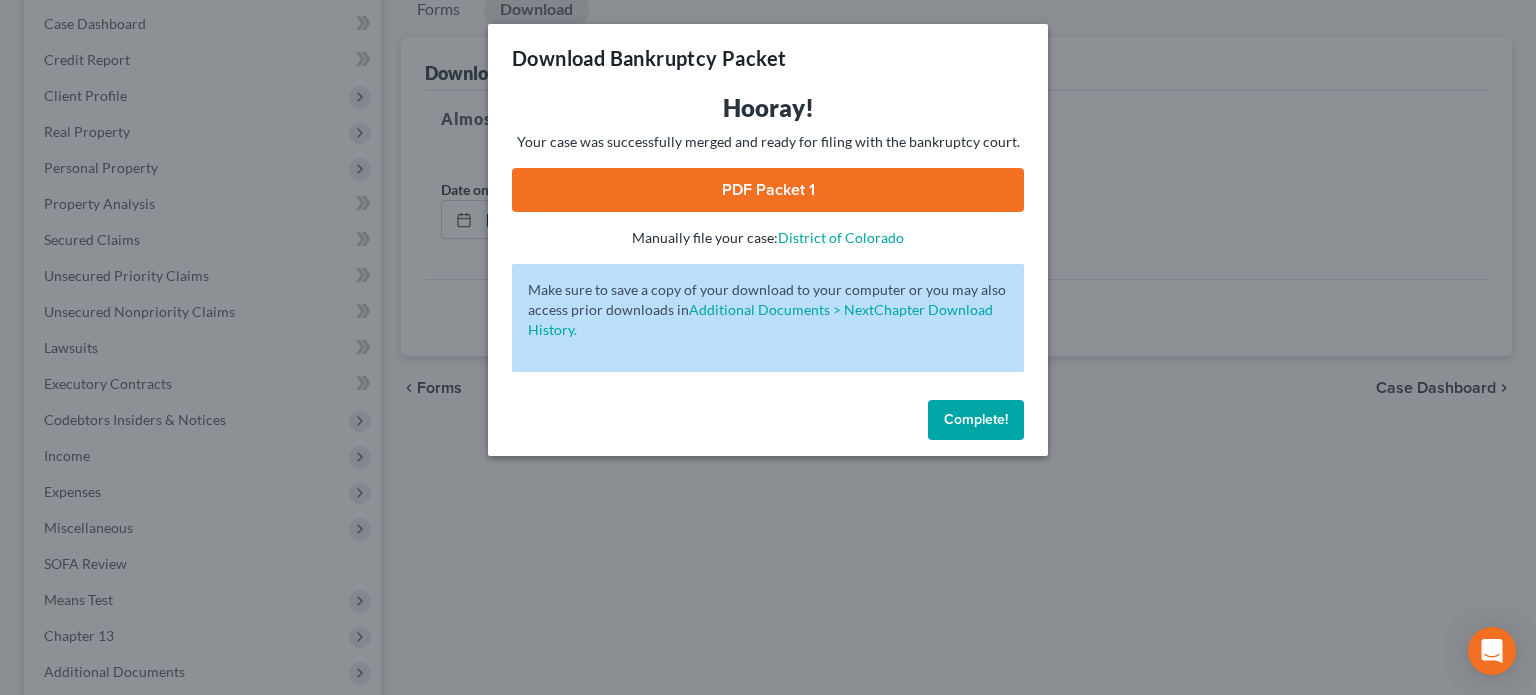 click on "PDF Packet 1" at bounding box center [768, 190] 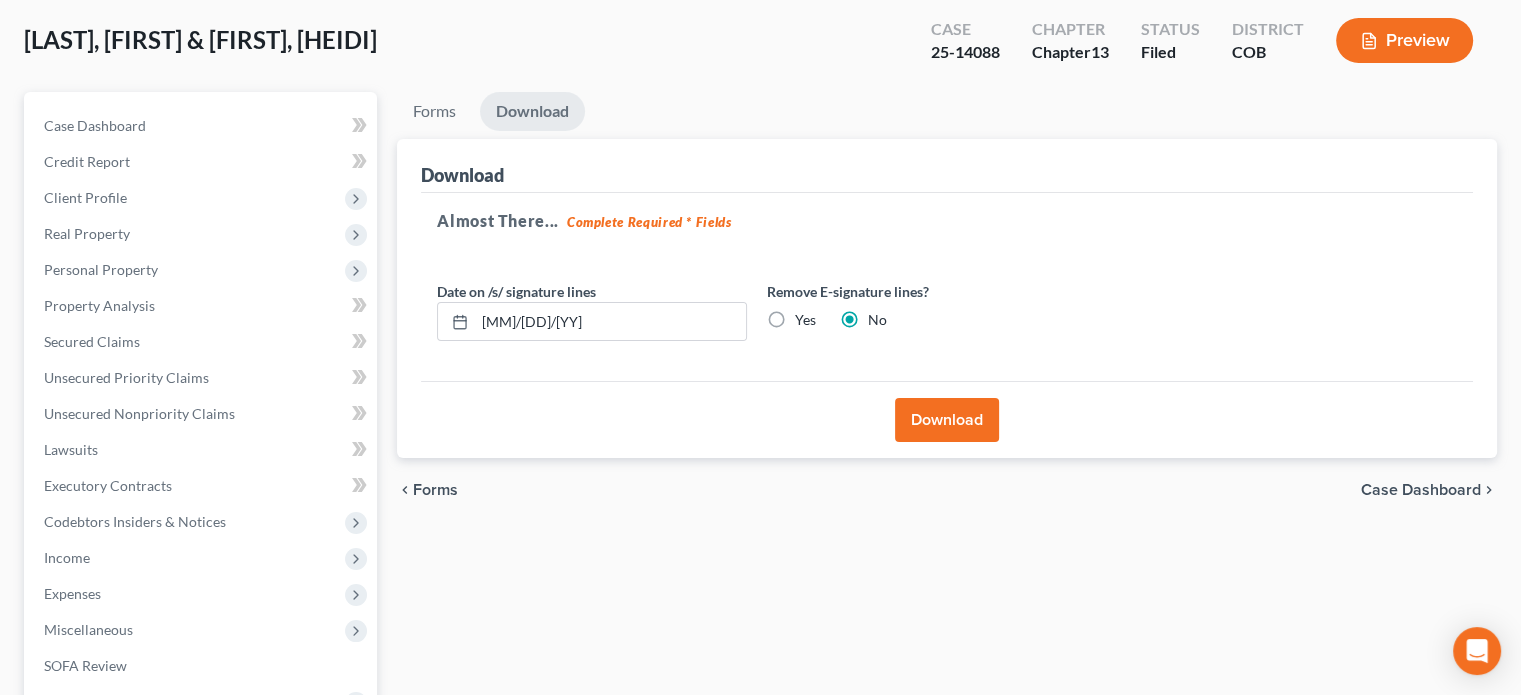 scroll, scrollTop: 0, scrollLeft: 0, axis: both 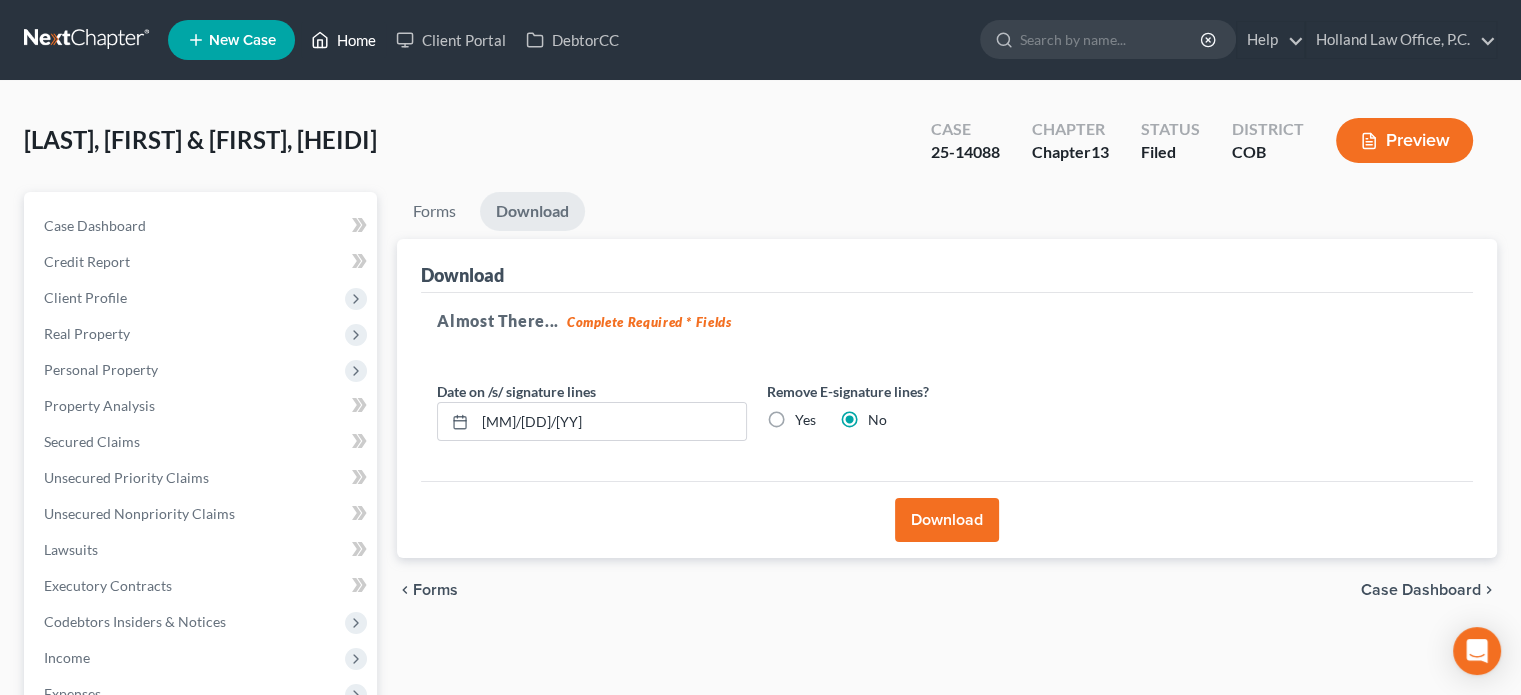 click on "Home" at bounding box center [343, 40] 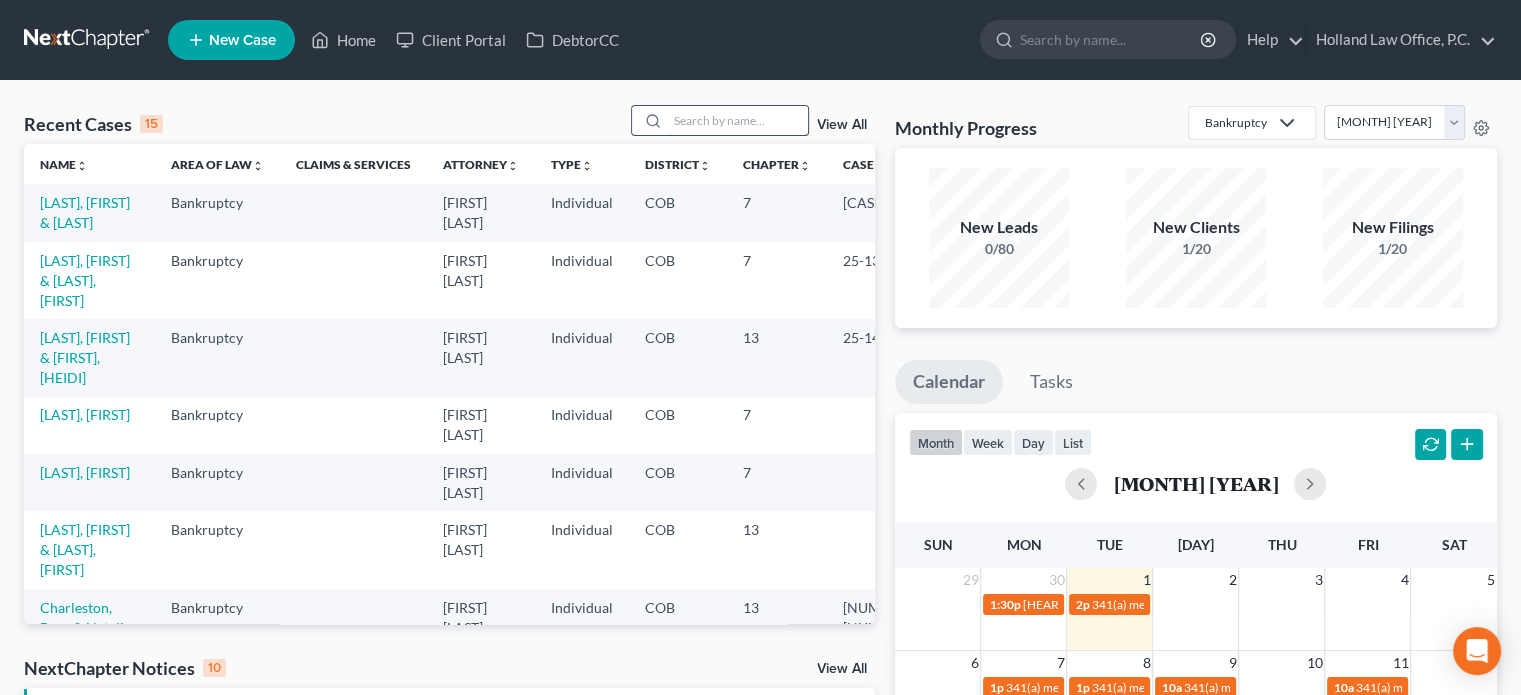 click at bounding box center [738, 120] 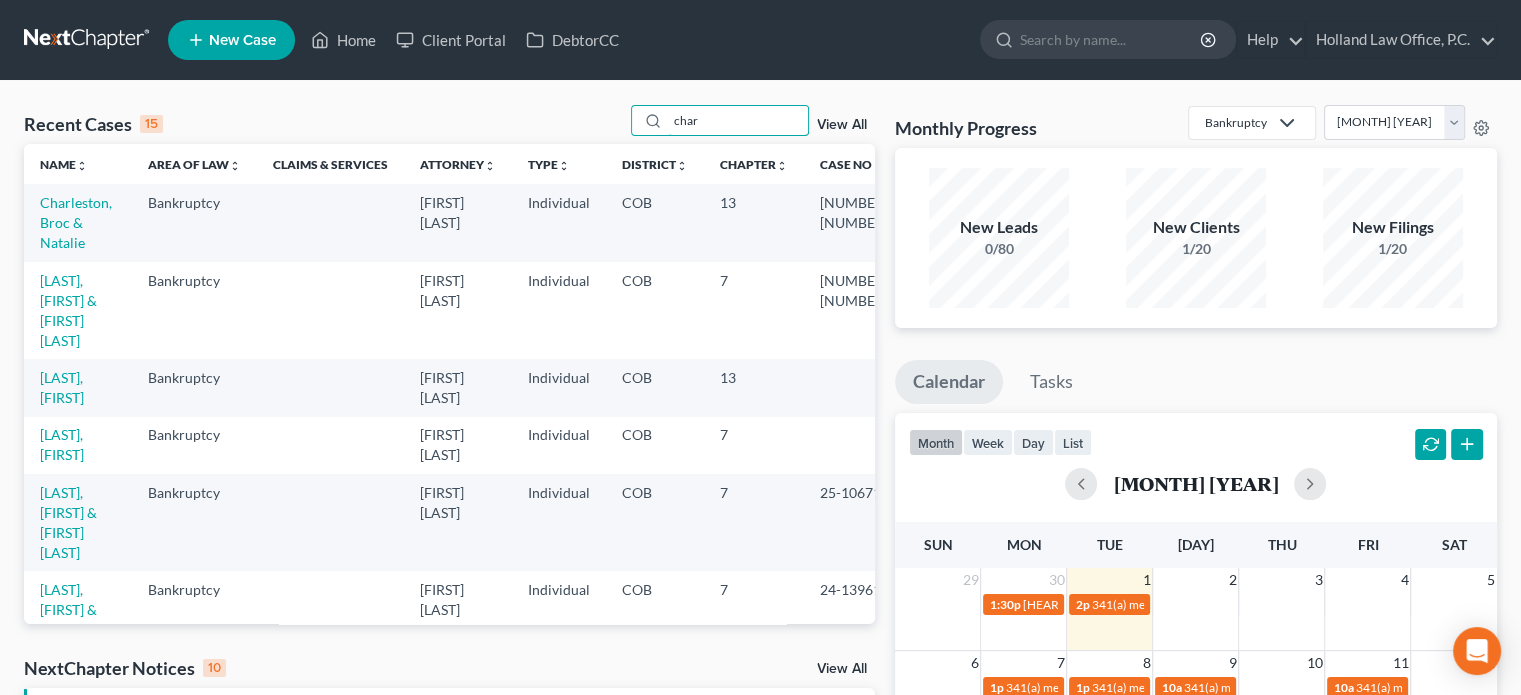 type on "char" 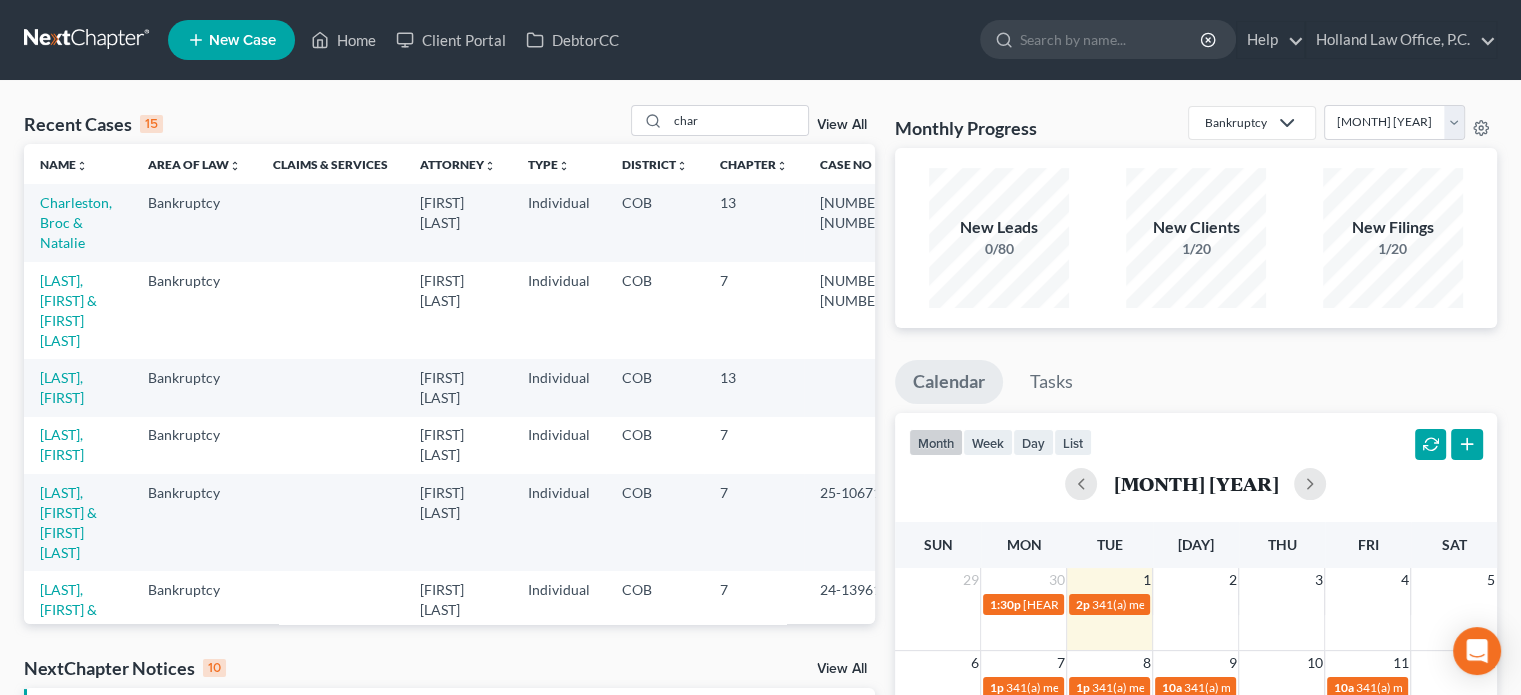 scroll, scrollTop: 0, scrollLeft: 40, axis: horizontal 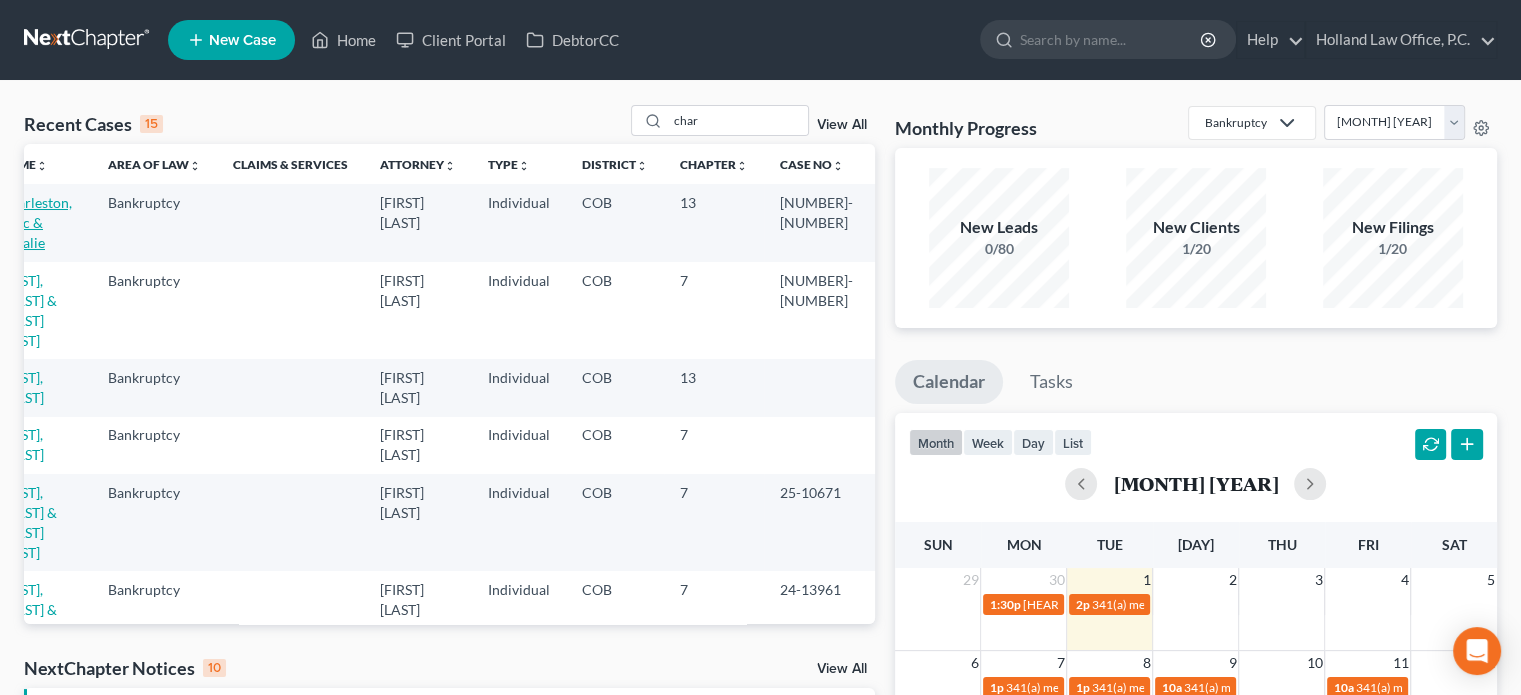 click on "Charleston, Broc & Natalie" at bounding box center [36, 222] 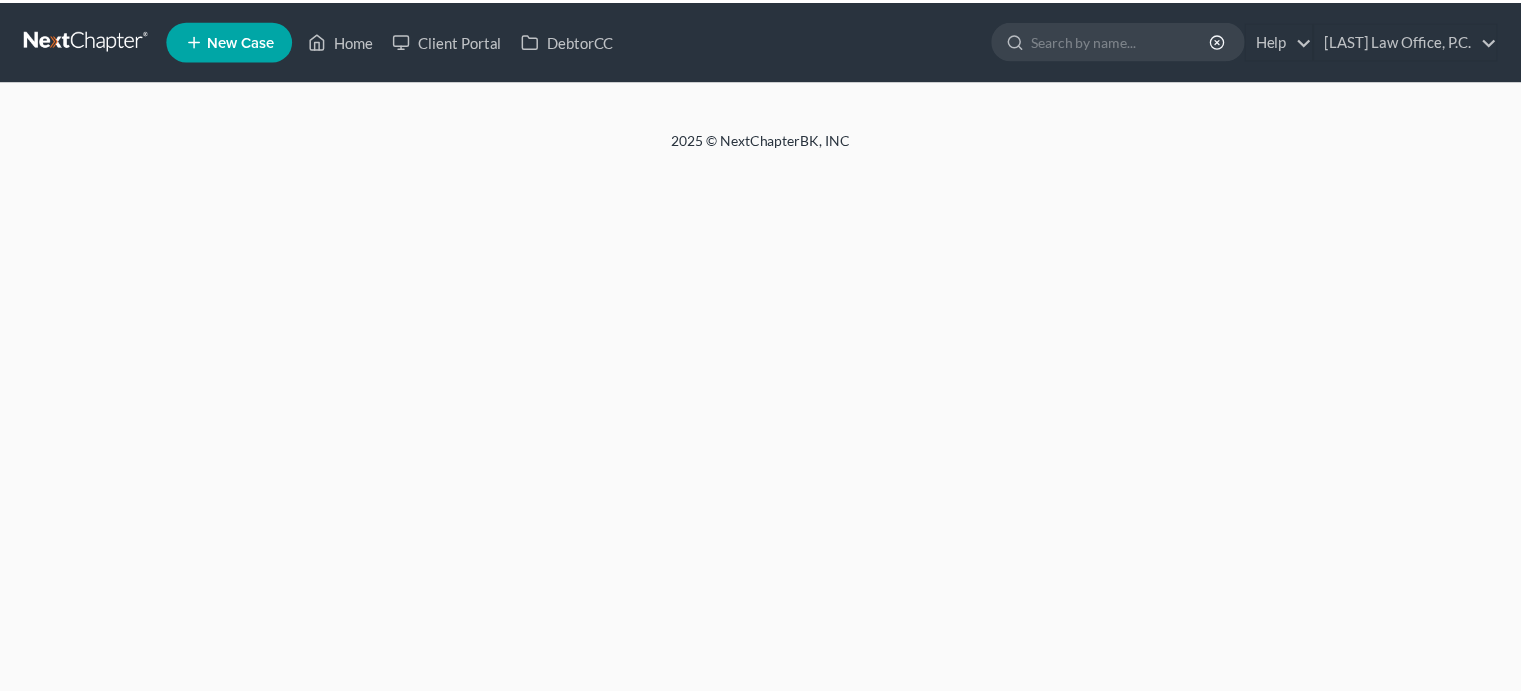 scroll, scrollTop: 0, scrollLeft: 0, axis: both 